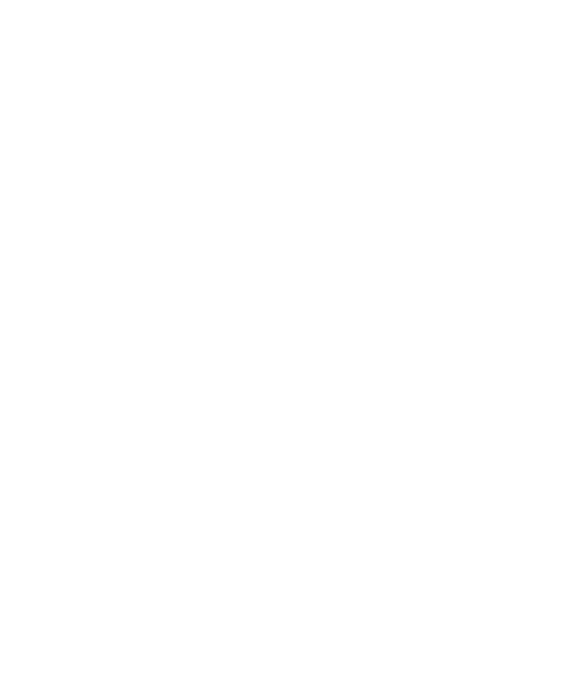 scroll, scrollTop: 0, scrollLeft: 0, axis: both 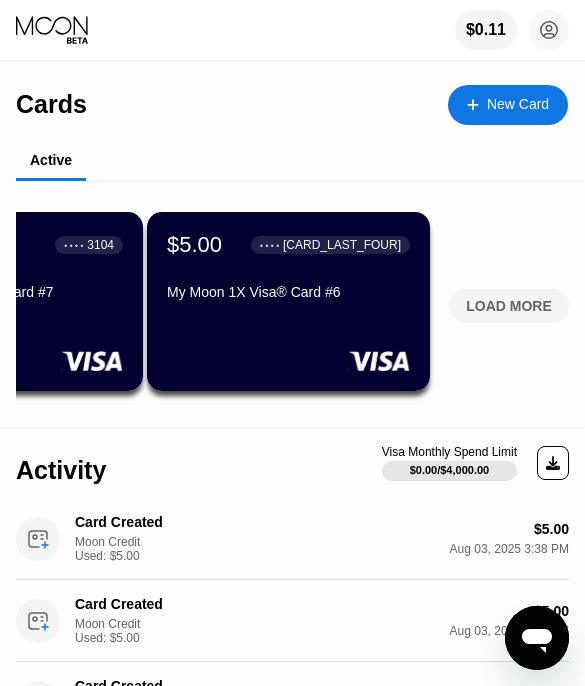 click on "LOAD MORE" at bounding box center [509, 306] 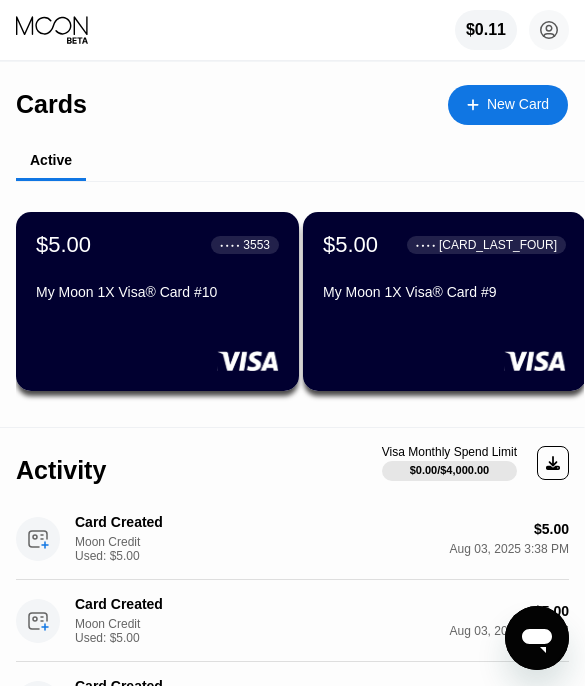 scroll, scrollTop: 0, scrollLeft: 1017, axis: horizontal 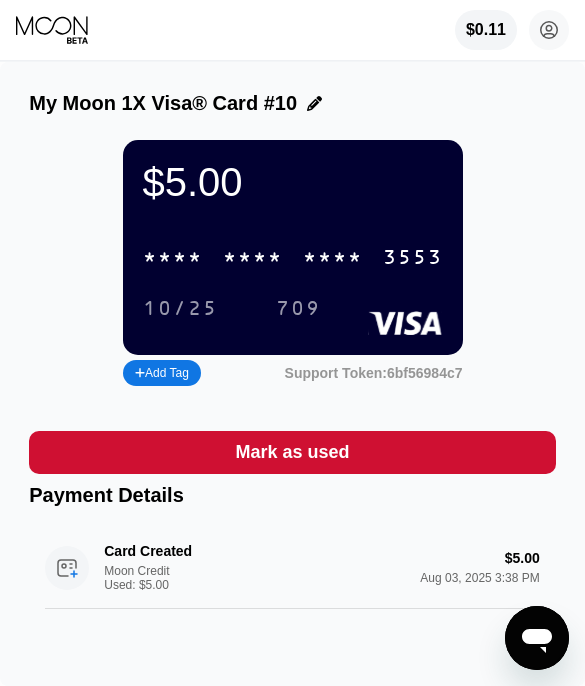 click on "* * * *" at bounding box center [333, 258] 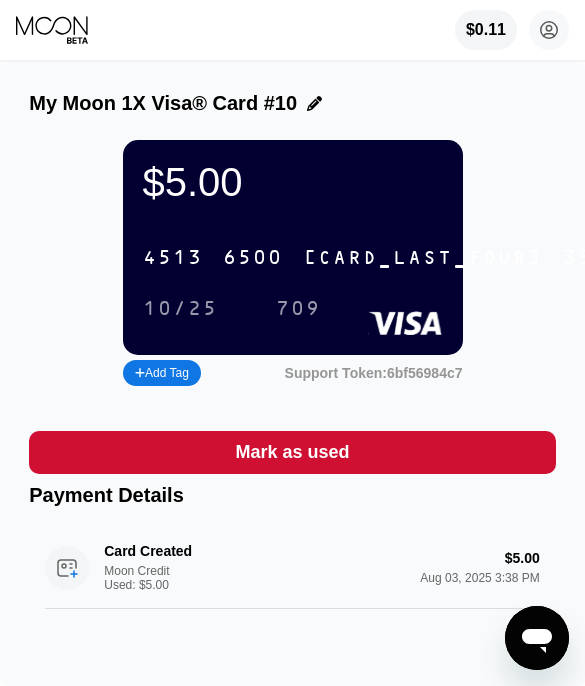 click 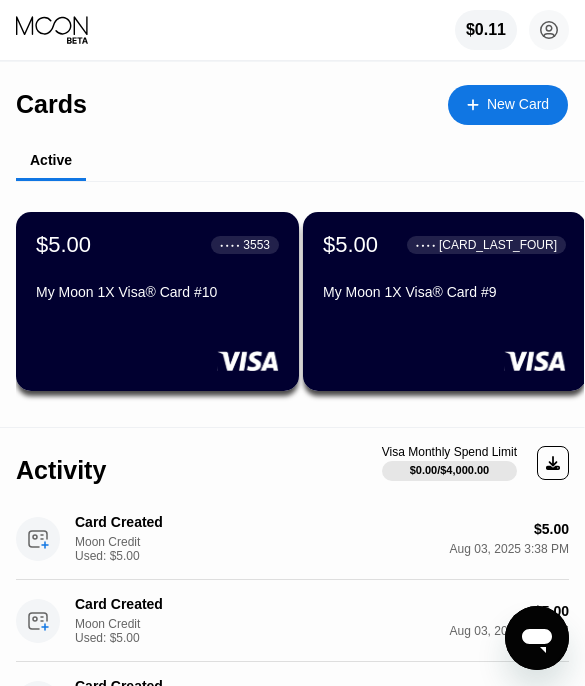 drag, startPoint x: 216, startPoint y: 282, endPoint x: 232, endPoint y: 266, distance: 22.627417 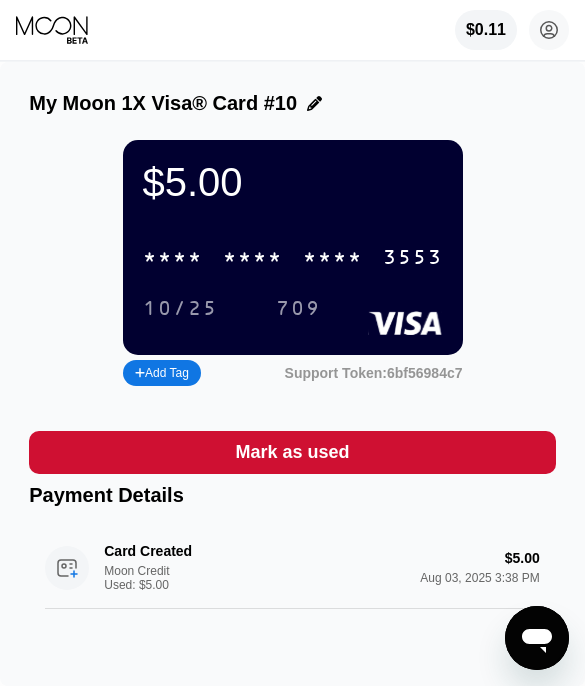 click 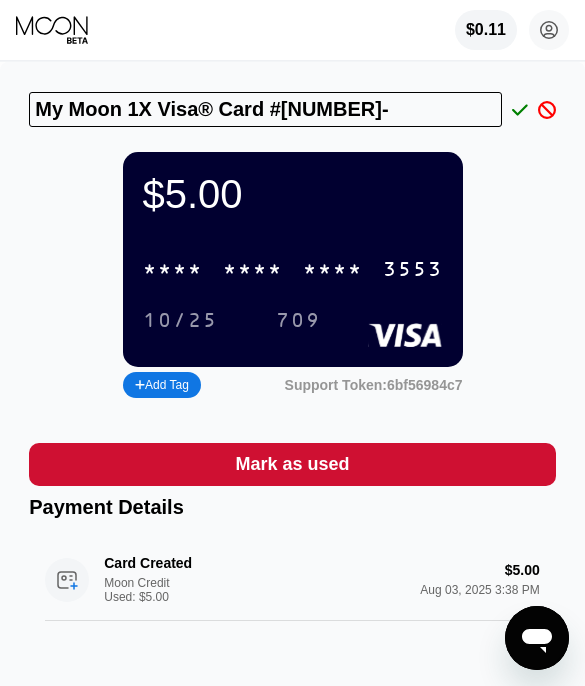 type on "My Moon 1X Visa® Card #[NUMBER]-" 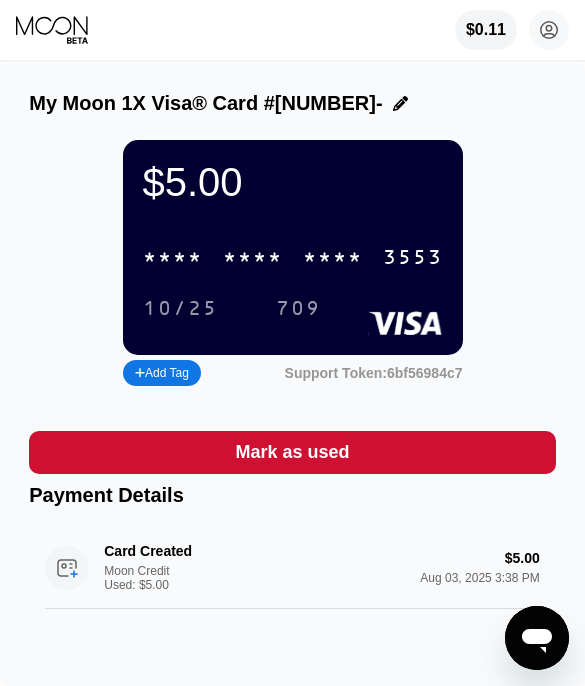 click 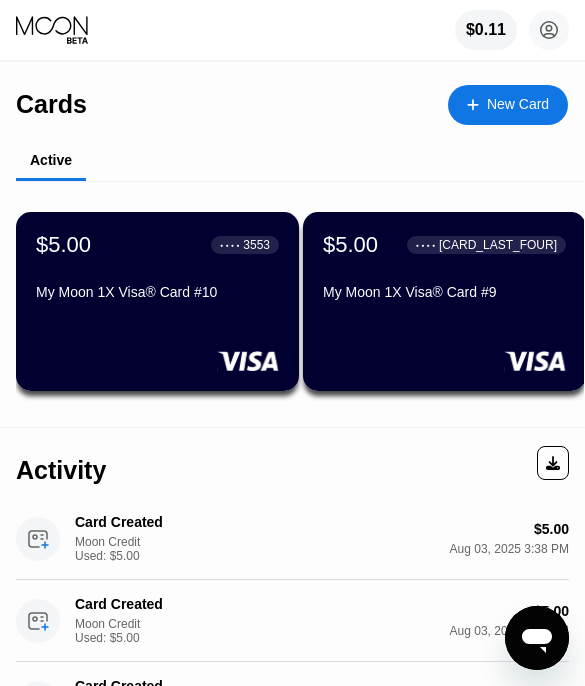 drag, startPoint x: 436, startPoint y: 292, endPoint x: 406, endPoint y: 288, distance: 30.265491 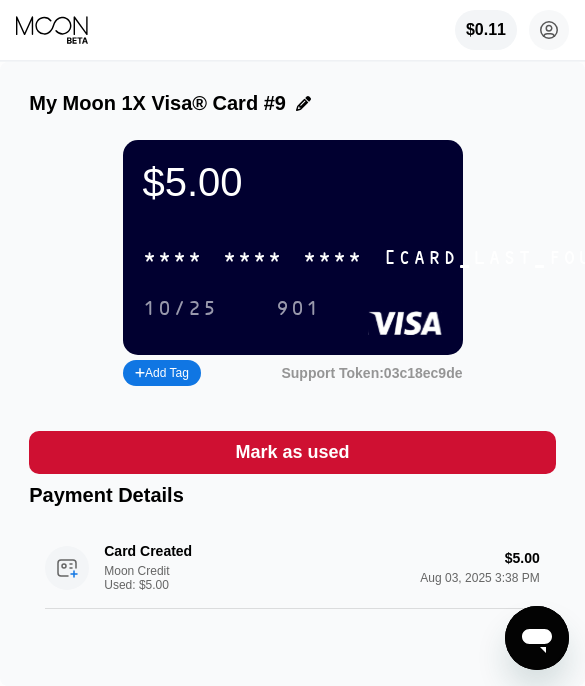 click on "* * * *" at bounding box center (333, 258) 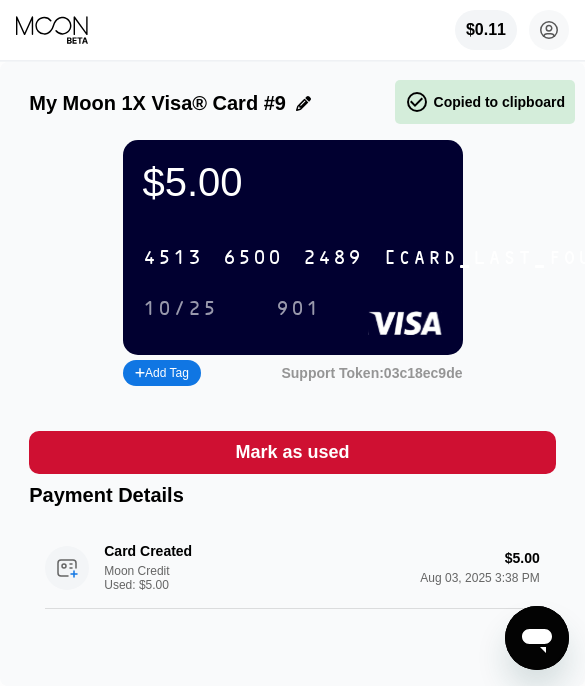 drag, startPoint x: 314, startPoint y: 260, endPoint x: 374, endPoint y: 265, distance: 60.207973 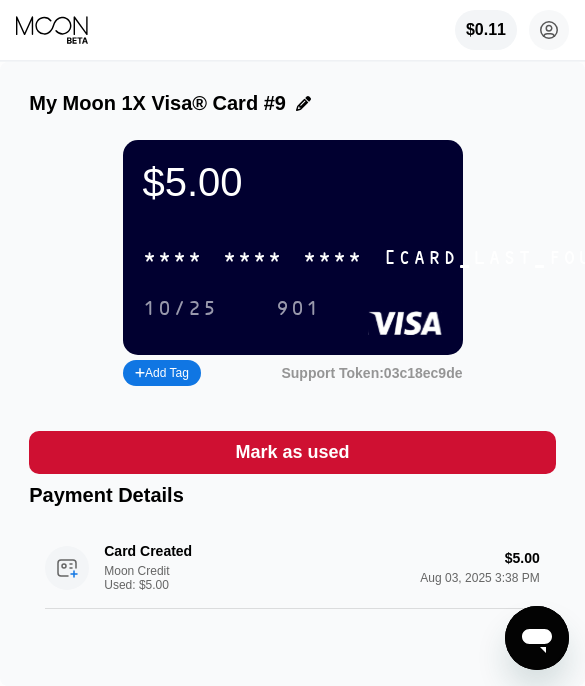scroll, scrollTop: 1, scrollLeft: 0, axis: vertical 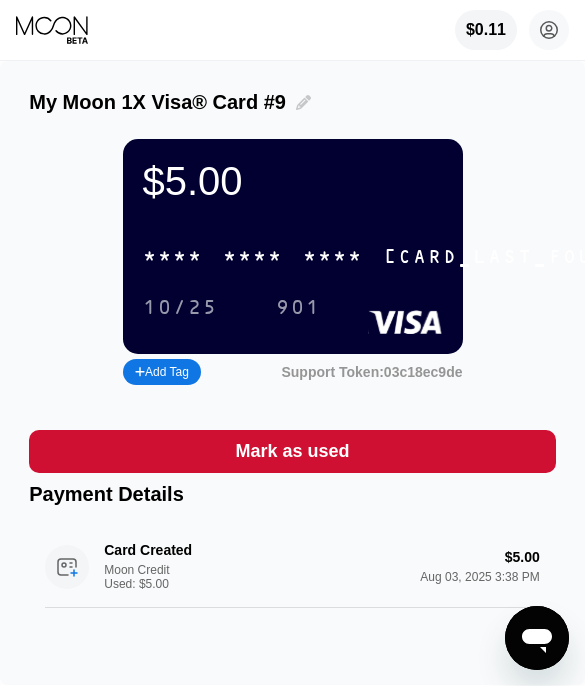 click 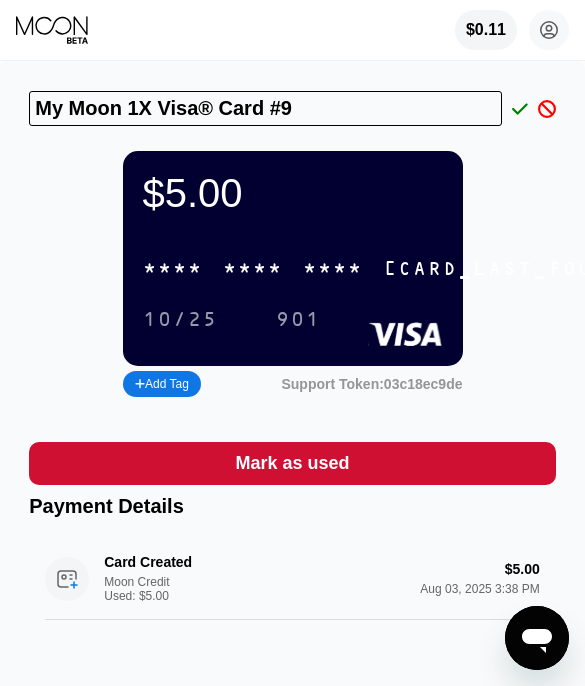 click on "My Moon 1X Visa® Card #9" at bounding box center (265, 108) 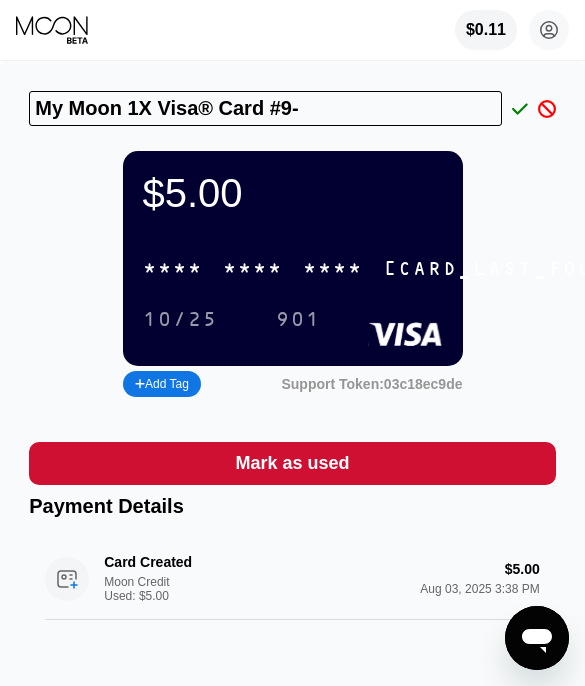 type on "My Moon 1X Visa® Card #9-" 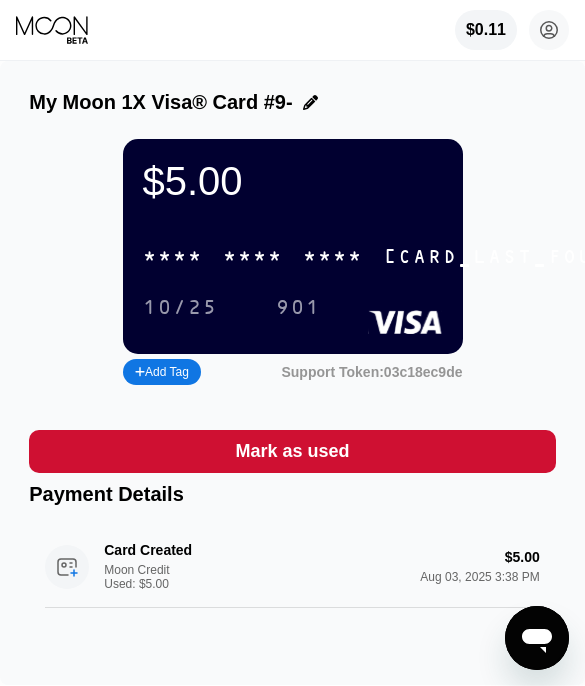 scroll, scrollTop: 5, scrollLeft: 0, axis: vertical 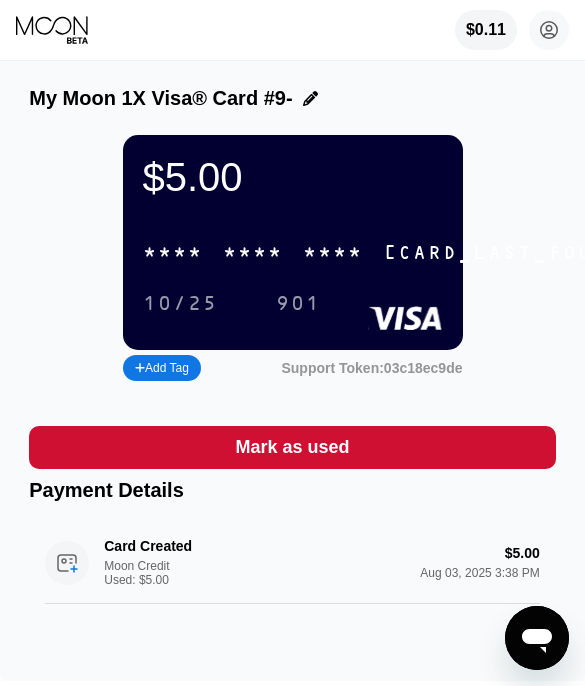 click 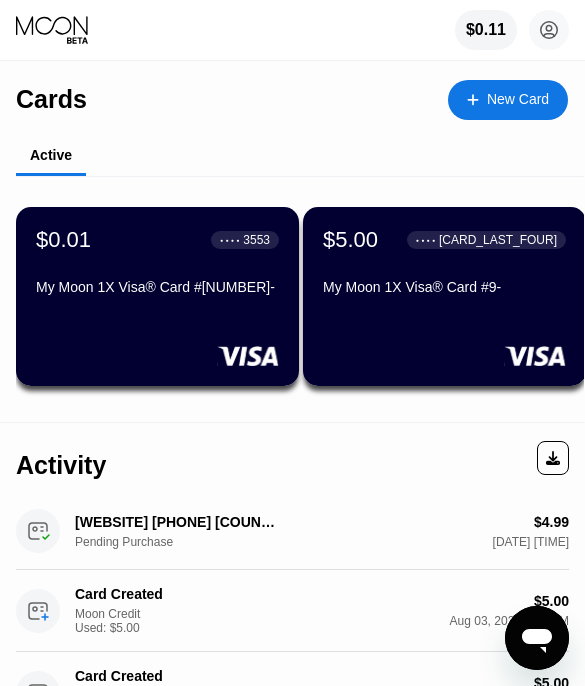 scroll, scrollTop: 0, scrollLeft: 0, axis: both 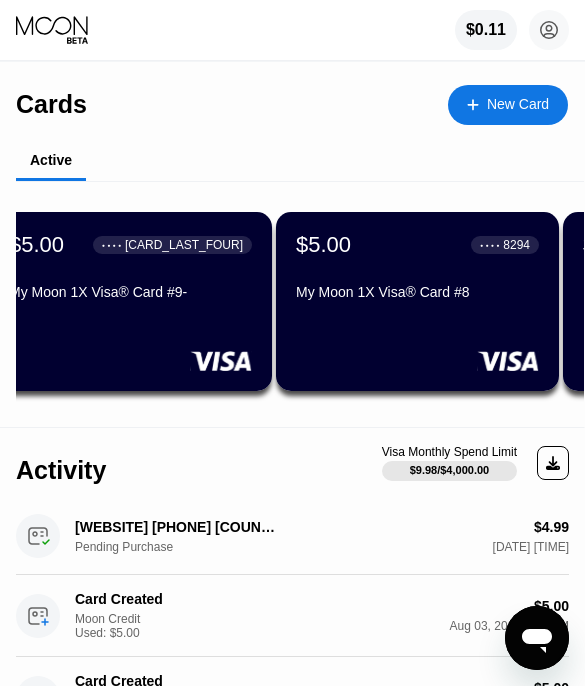 drag, startPoint x: 428, startPoint y: 309, endPoint x: 430, endPoint y: 279, distance: 30.066593 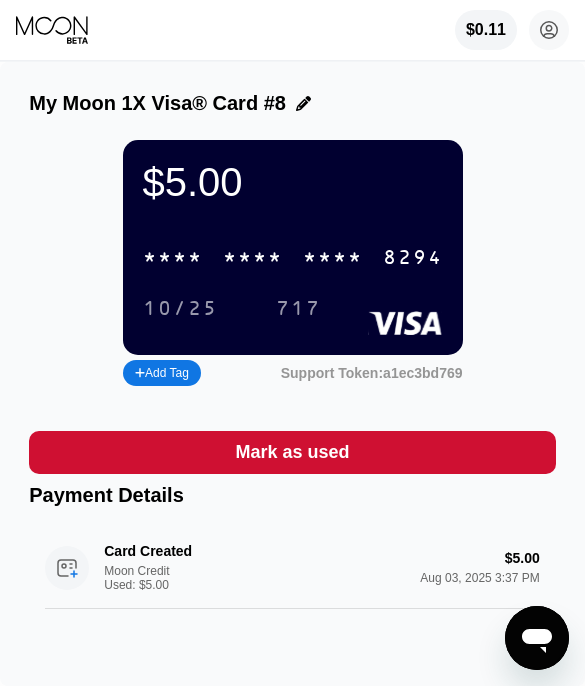 click on "* * * * * * * * * * * * 8294" at bounding box center [293, 257] 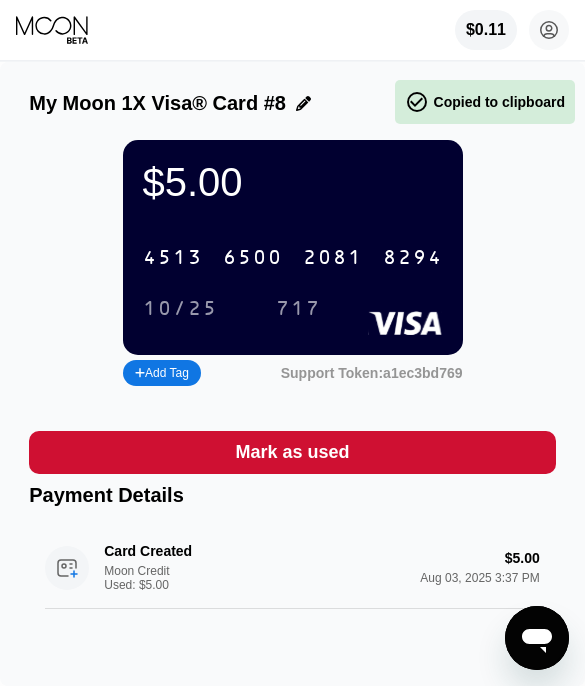 click on "6500" at bounding box center (253, 258) 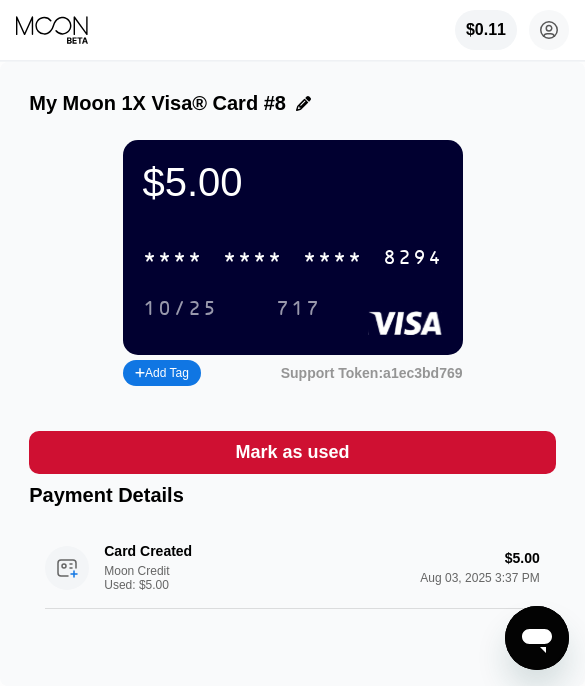 click 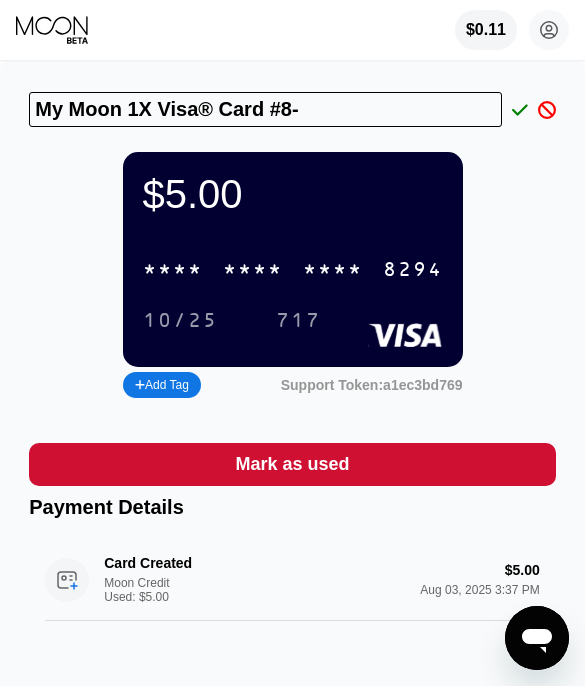 scroll, scrollTop: 1, scrollLeft: 0, axis: vertical 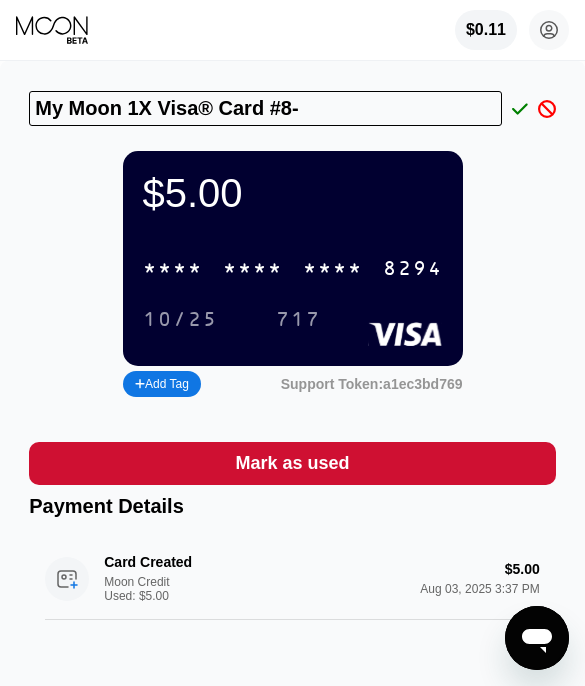 type on "My Moon 1X Visa® Card #8-" 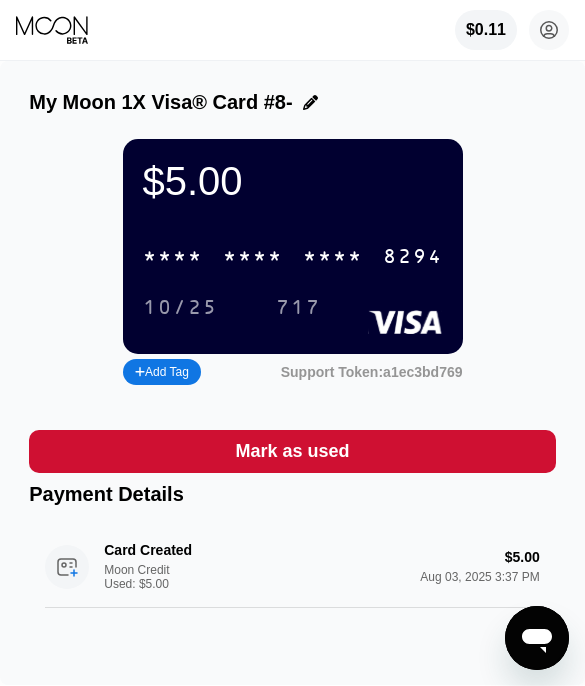 drag, startPoint x: 47, startPoint y: 23, endPoint x: 85, endPoint y: 39, distance: 41.231056 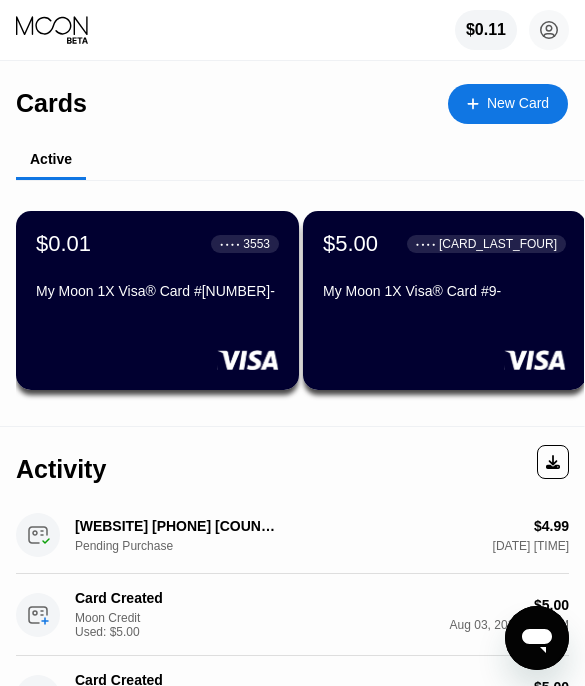 scroll, scrollTop: 0, scrollLeft: 0, axis: both 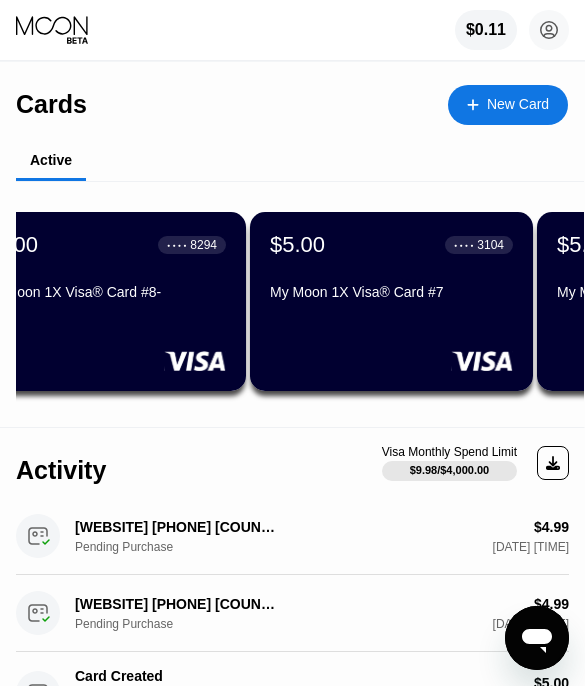 drag, startPoint x: 384, startPoint y: 295, endPoint x: 402, endPoint y: 257, distance: 42.047592 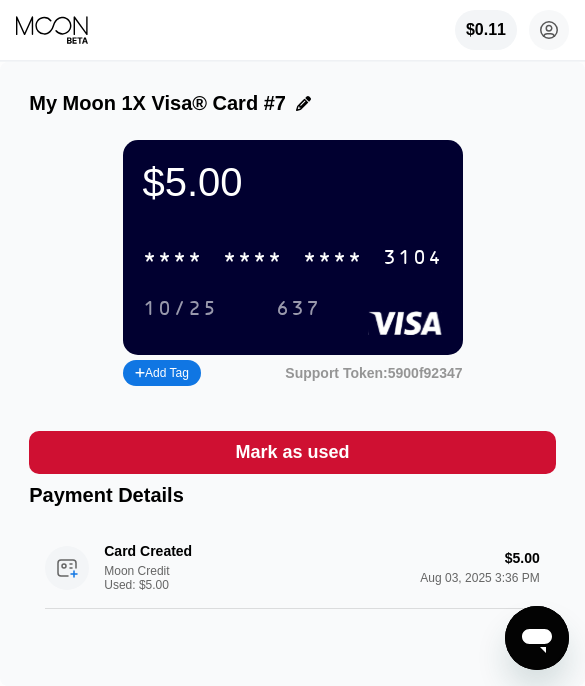 click on "* * * *" at bounding box center [253, 258] 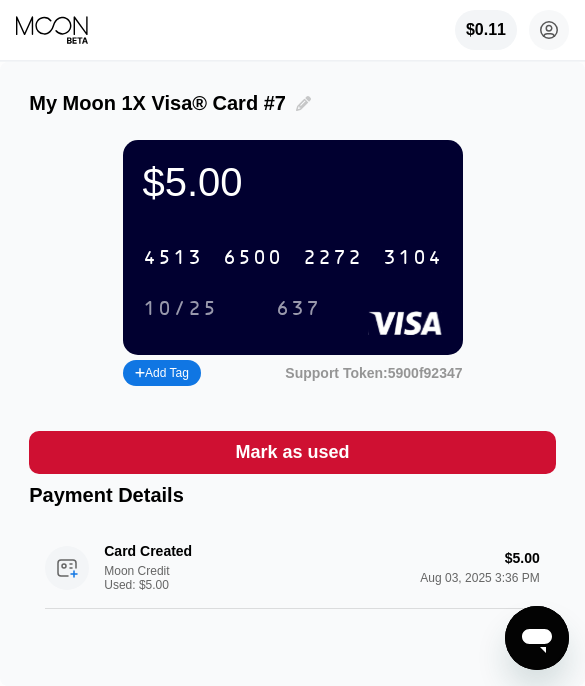 click 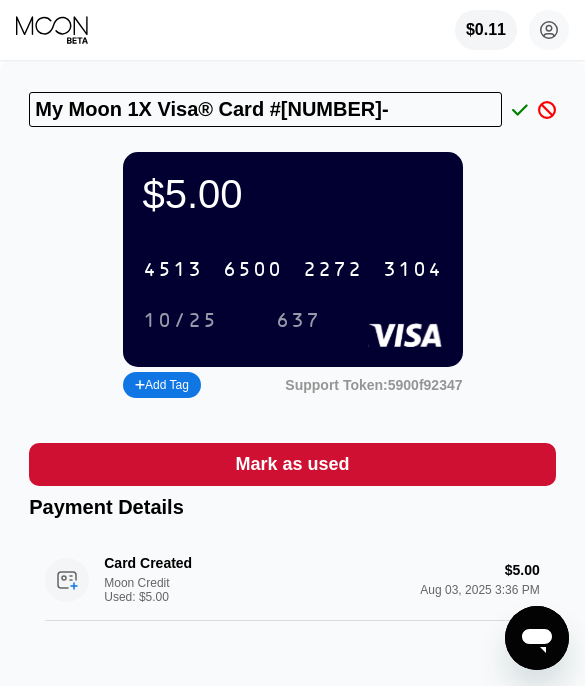 type on "My Moon 1X Visa® Card #[NUMBER]-" 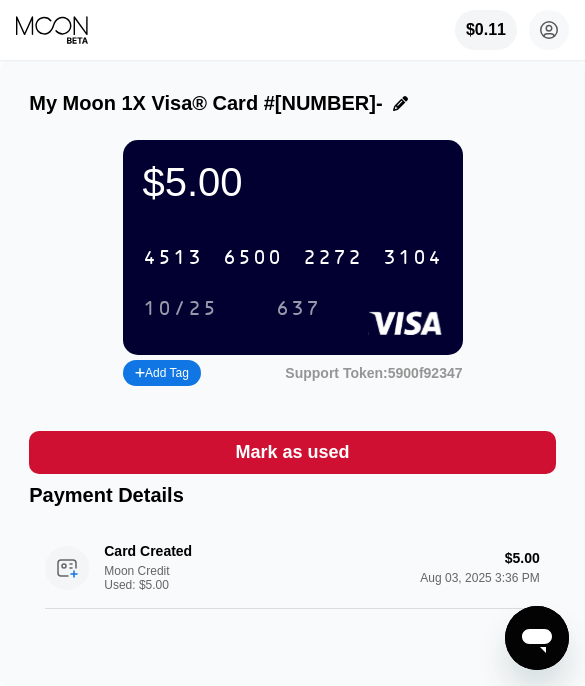 drag, startPoint x: 61, startPoint y: 31, endPoint x: 89, endPoint y: 45, distance: 31.304953 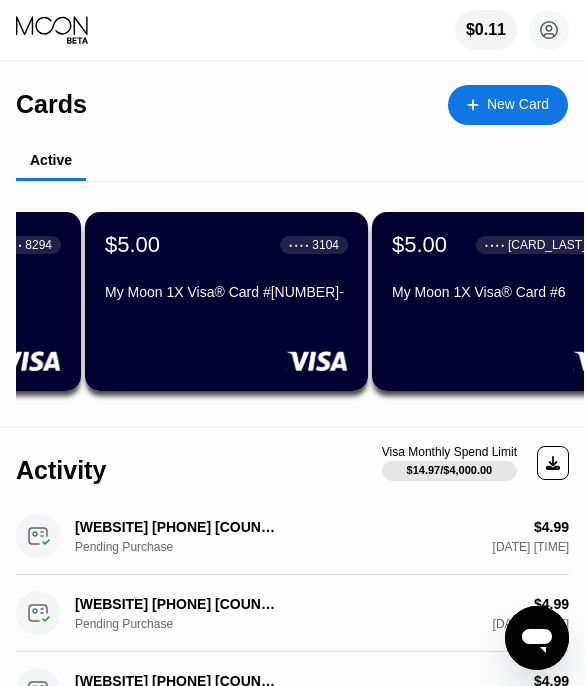 scroll, scrollTop: 0, scrollLeft: 841, axis: horizontal 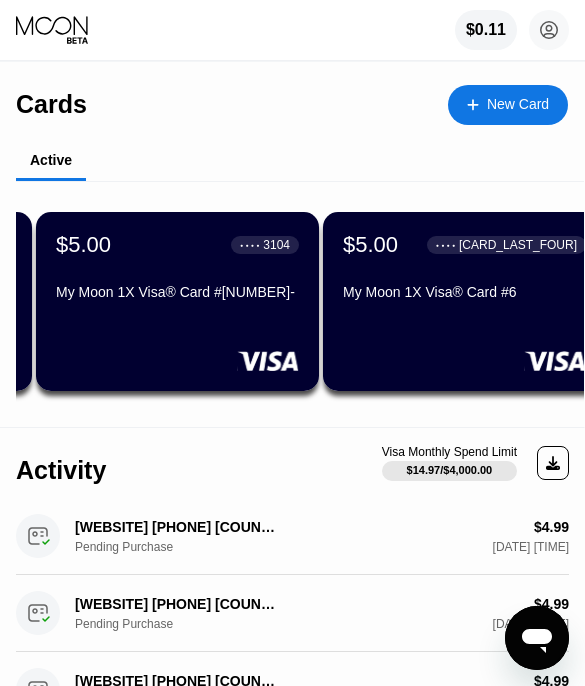 click on "My Moon 1X Visa® Card #6" at bounding box center [464, 292] 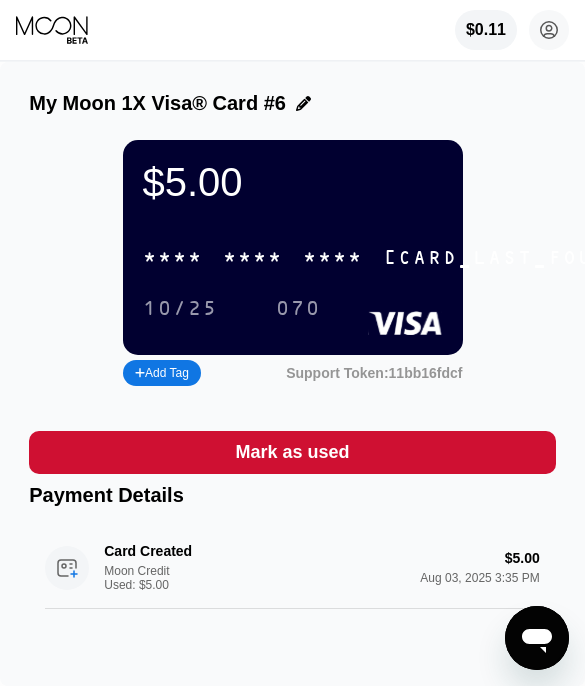 click on "* * * *" at bounding box center (333, 258) 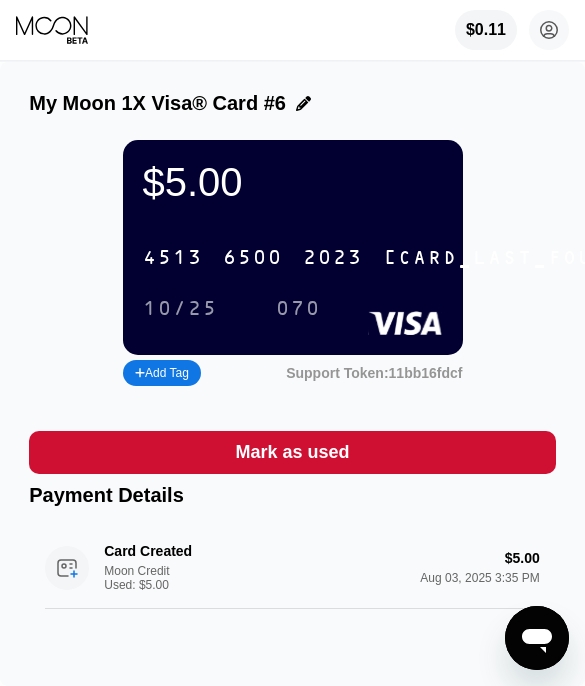 scroll, scrollTop: 1, scrollLeft: 0, axis: vertical 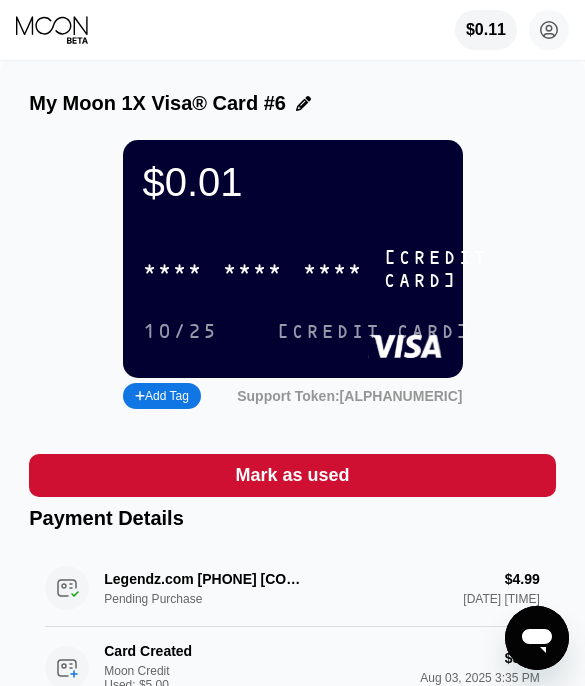 drag, startPoint x: 38, startPoint y: 21, endPoint x: 141, endPoint y: 30, distance: 103.392456 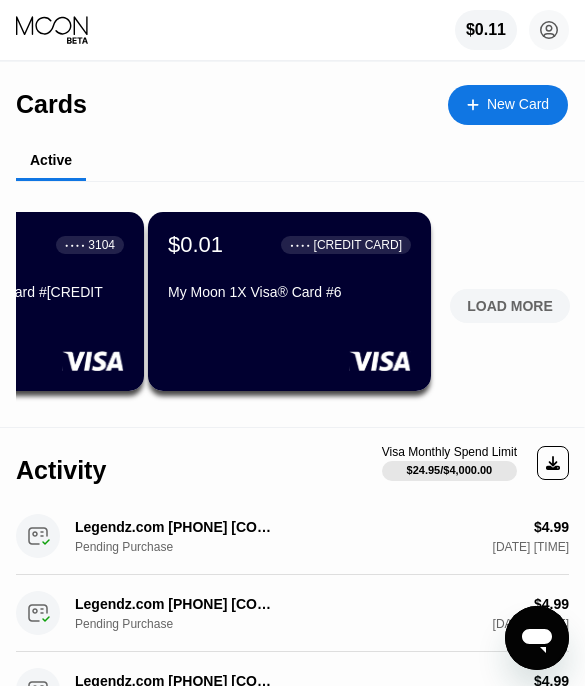 scroll, scrollTop: 0, scrollLeft: 1017, axis: horizontal 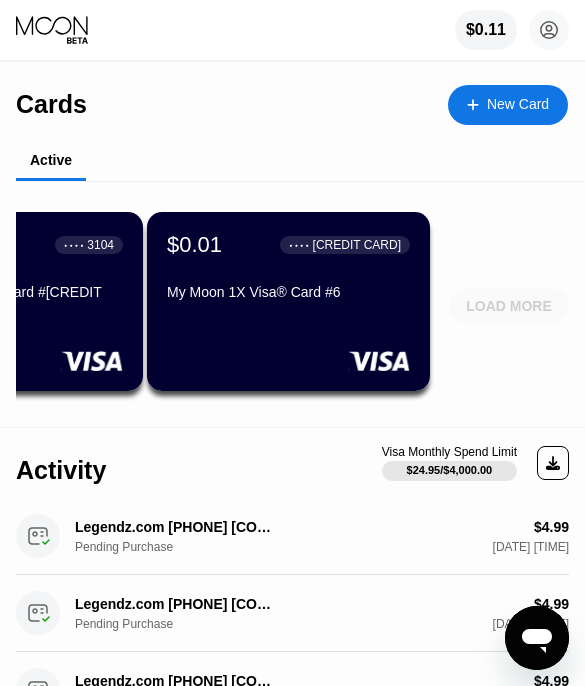 click on "LOAD MORE" at bounding box center (509, 306) 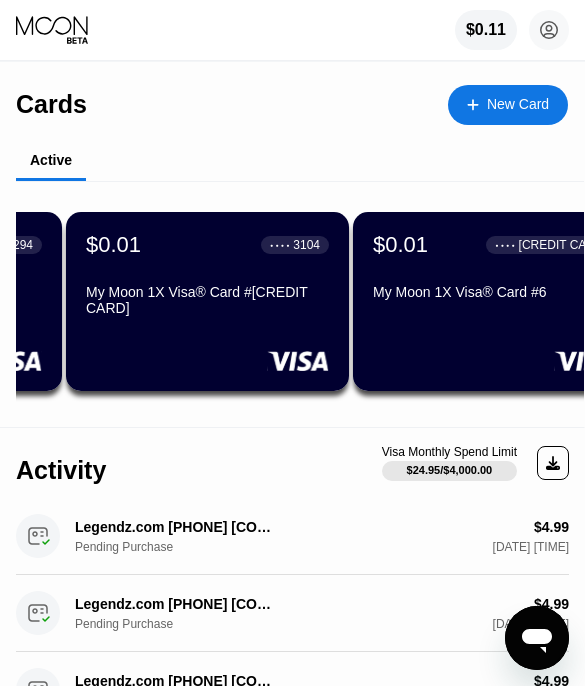 scroll, scrollTop: 0, scrollLeft: 1017, axis: horizontal 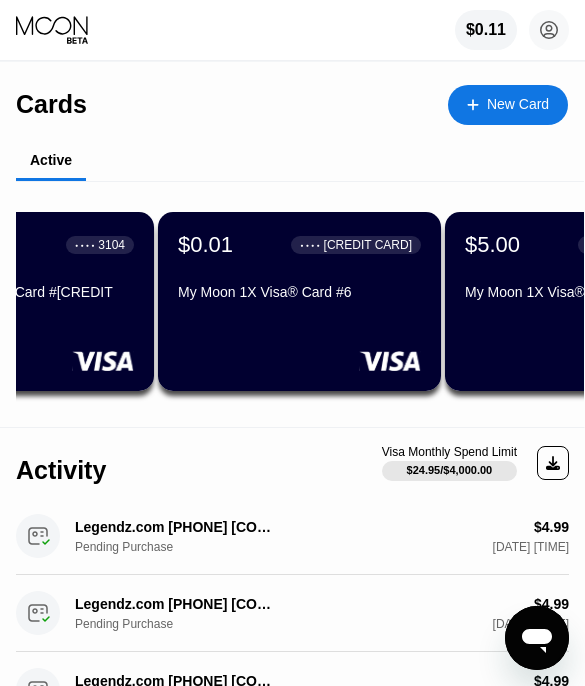 click on "My Moon 1X Visa® Card #6" at bounding box center (299, 292) 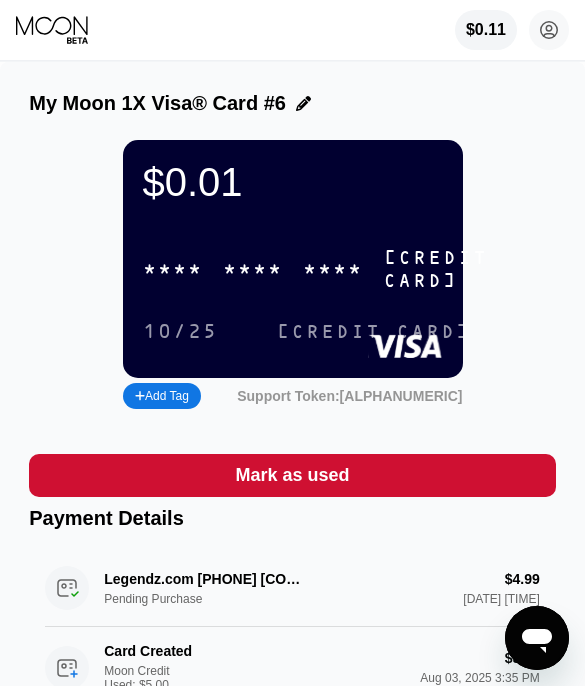 click on "* * * *" at bounding box center (333, 270) 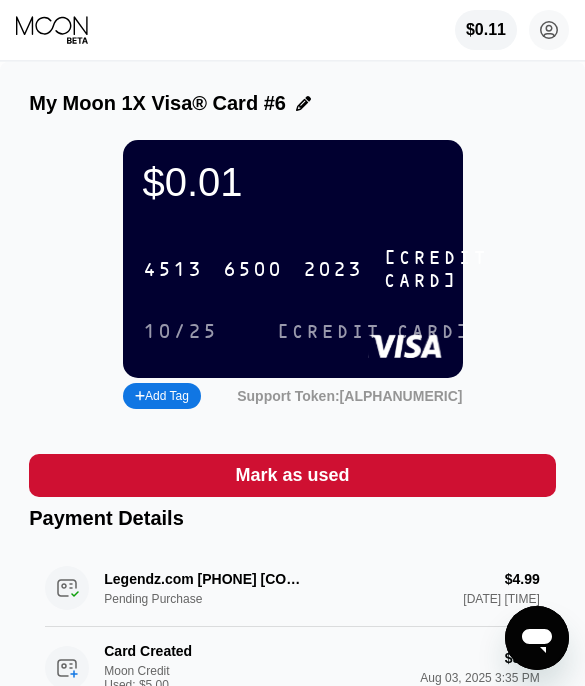 click 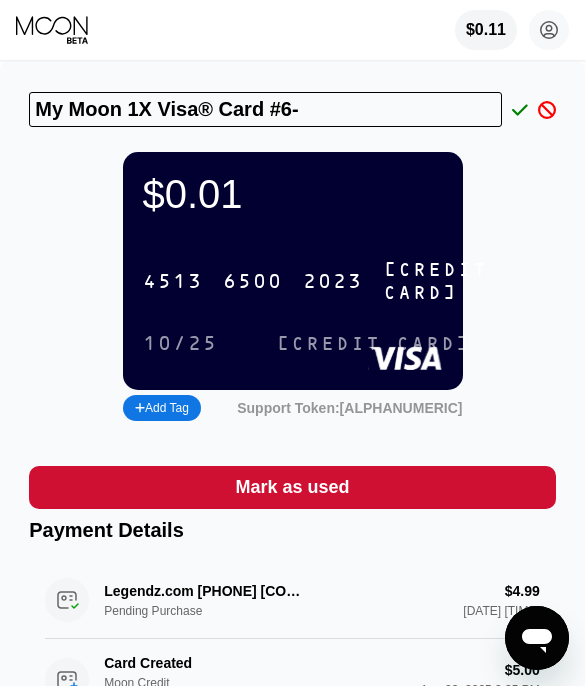 type on "My Moon 1X Visa® Card #6-" 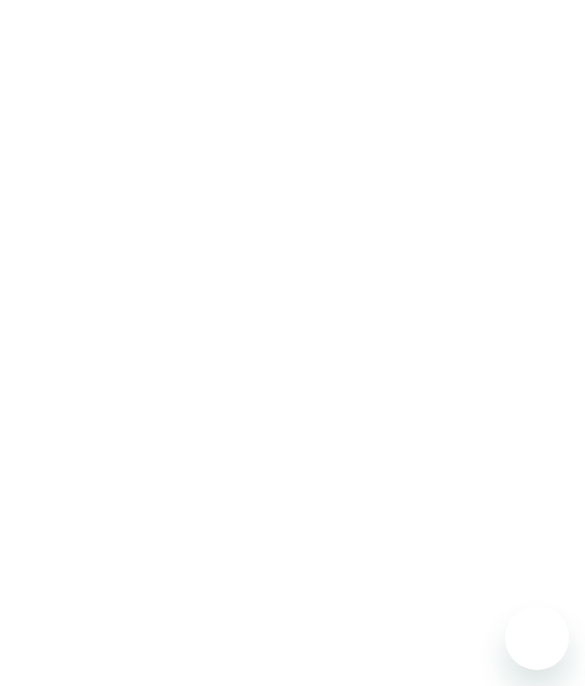 scroll, scrollTop: 0, scrollLeft: 0, axis: both 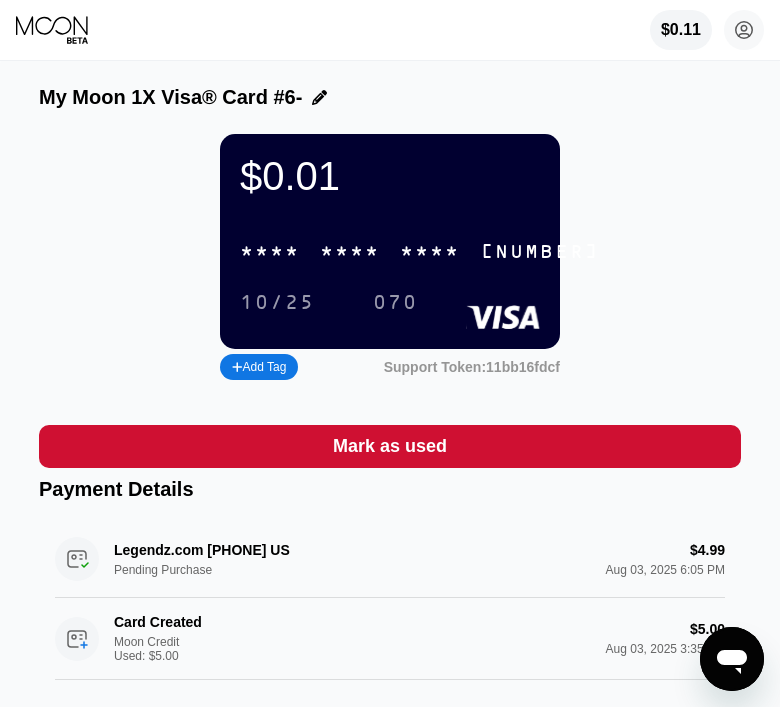 click 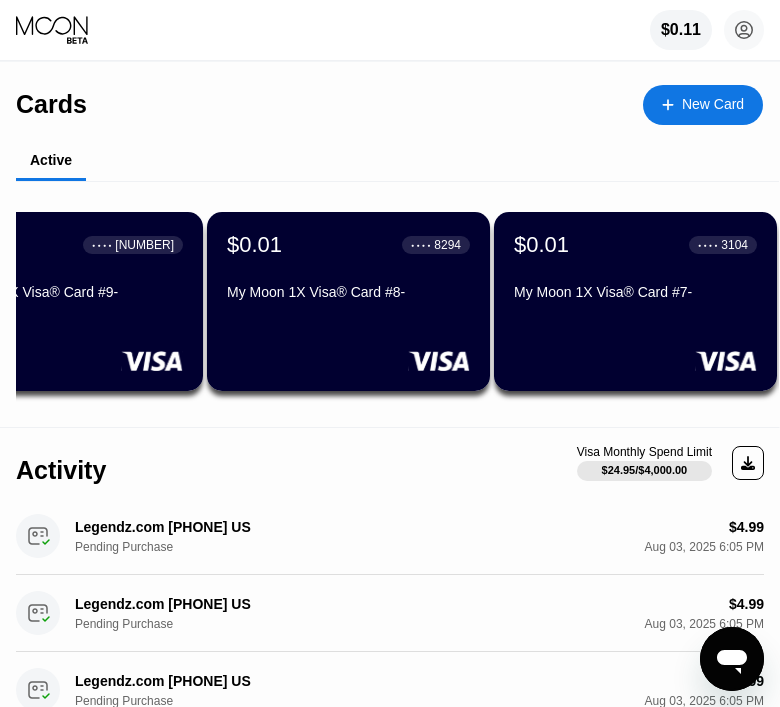 scroll, scrollTop: 0, scrollLeft: 822, axis: horizontal 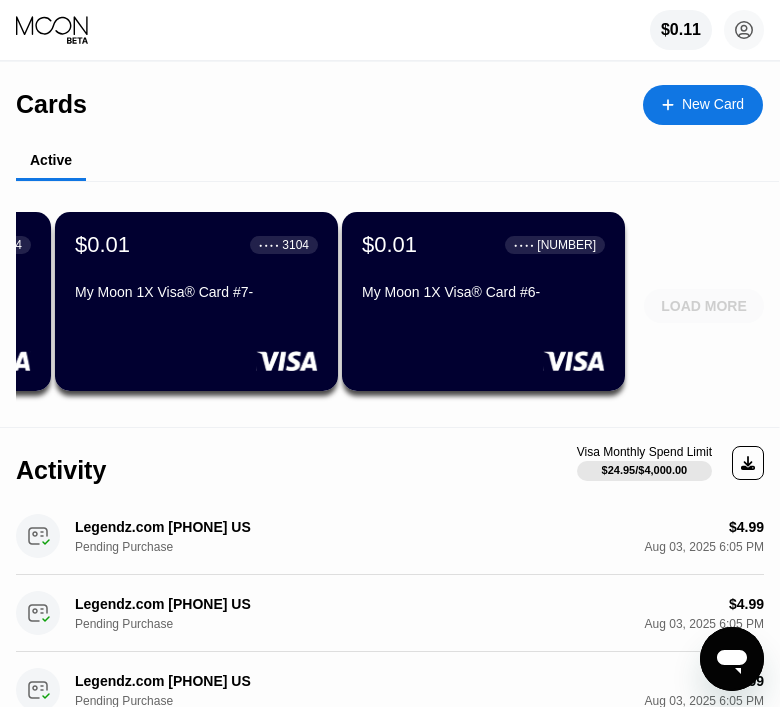 click on "LOAD MORE" at bounding box center [704, 306] 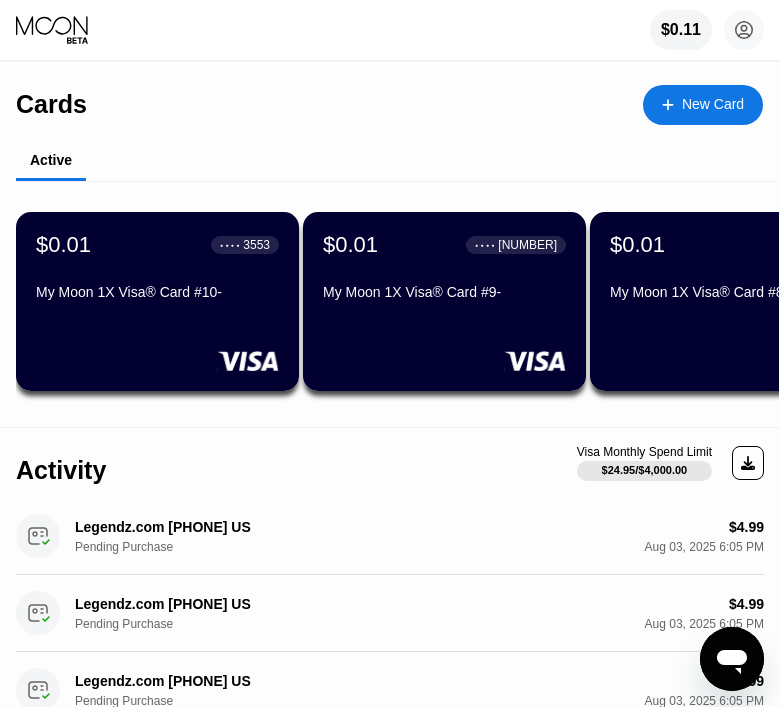 scroll, scrollTop: 0, scrollLeft: 822, axis: horizontal 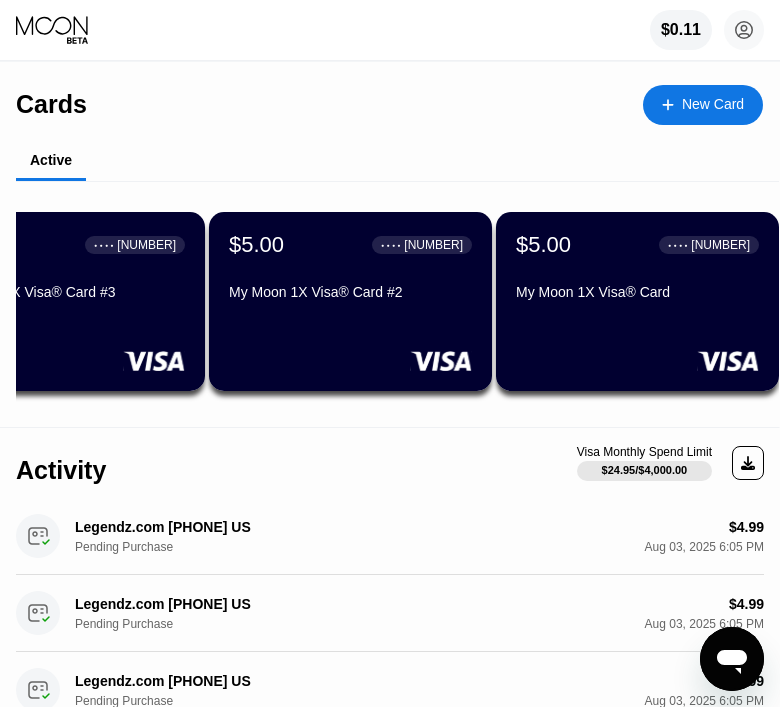 drag, startPoint x: 604, startPoint y: 294, endPoint x: 508, endPoint y: 271, distance: 98.71677 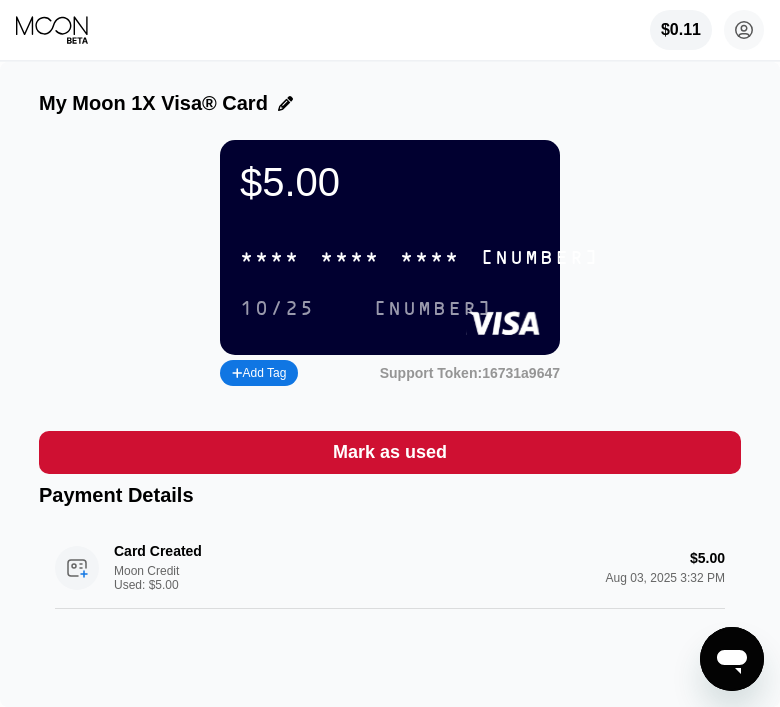 click on "* * * *" at bounding box center (350, 258) 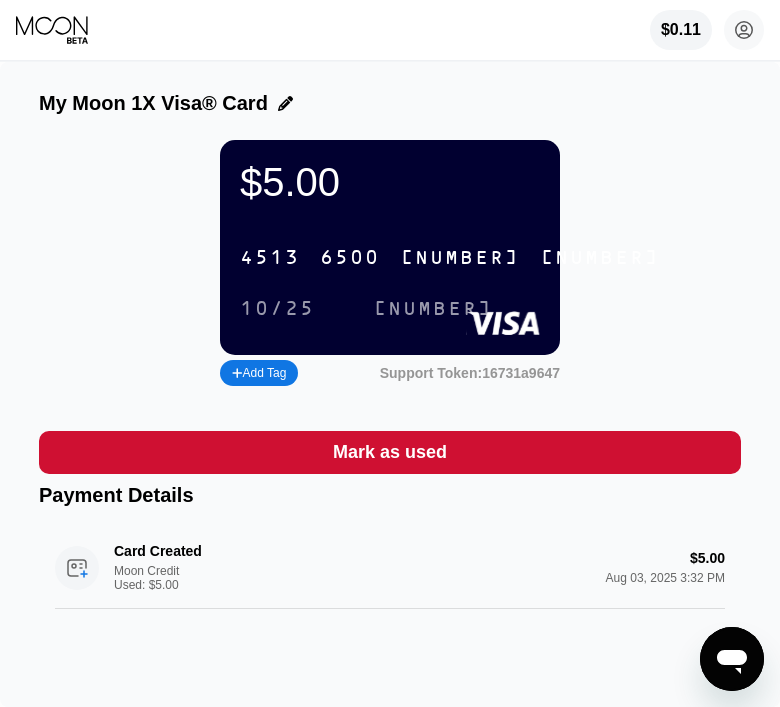 click 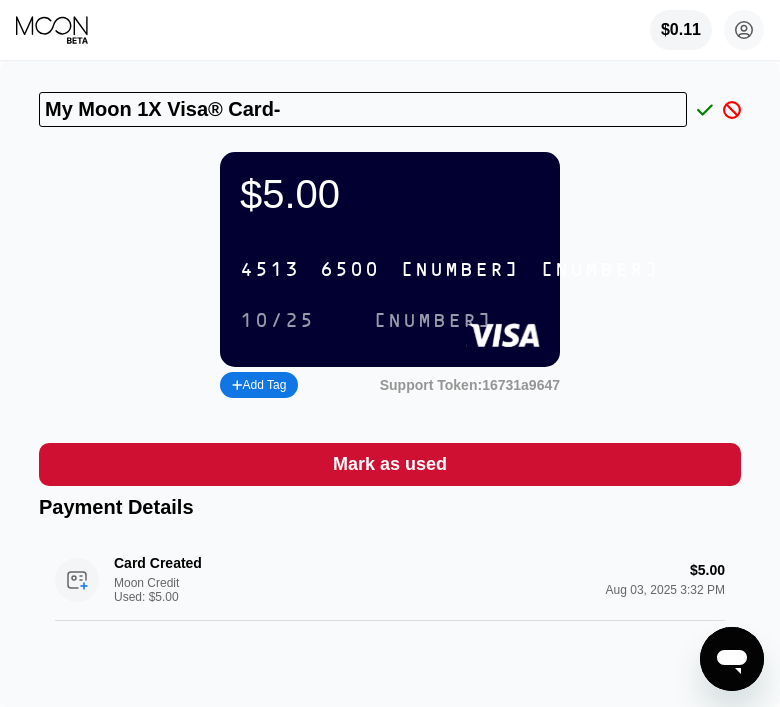 type on "My Moon 1X Visa® Card-" 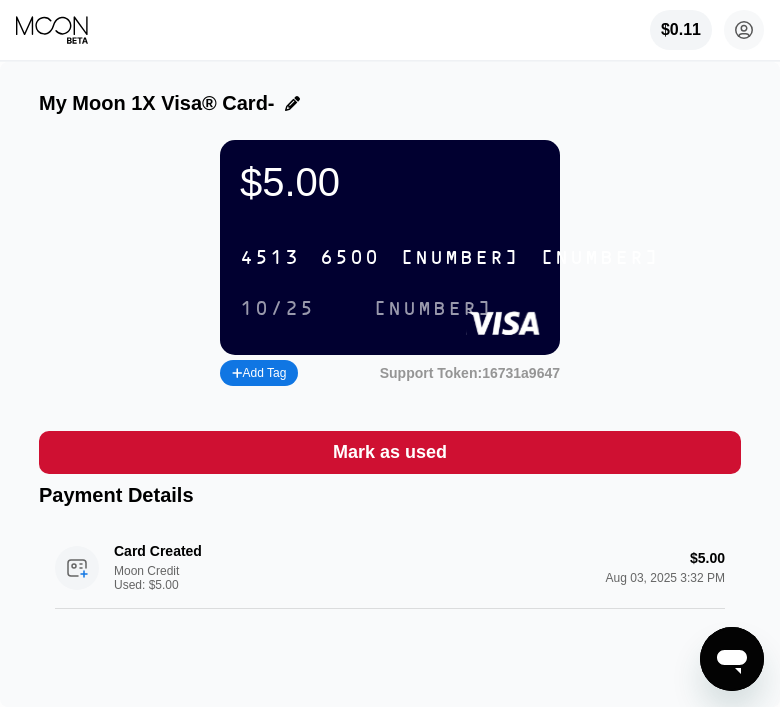 click 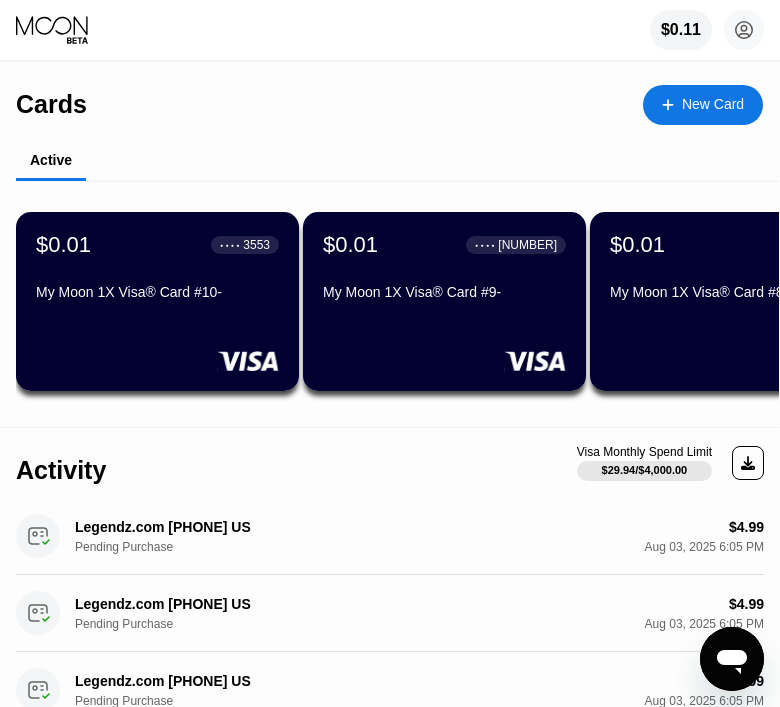 scroll, scrollTop: 0, scrollLeft: 2103, axis: horizontal 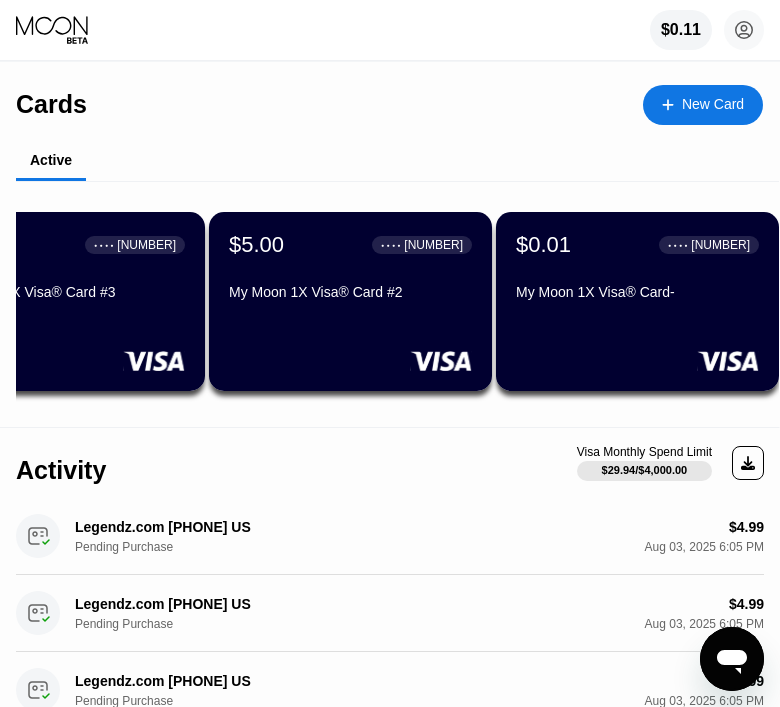 click on "My Moon 1X Visa® Card #2" at bounding box center [350, 292] 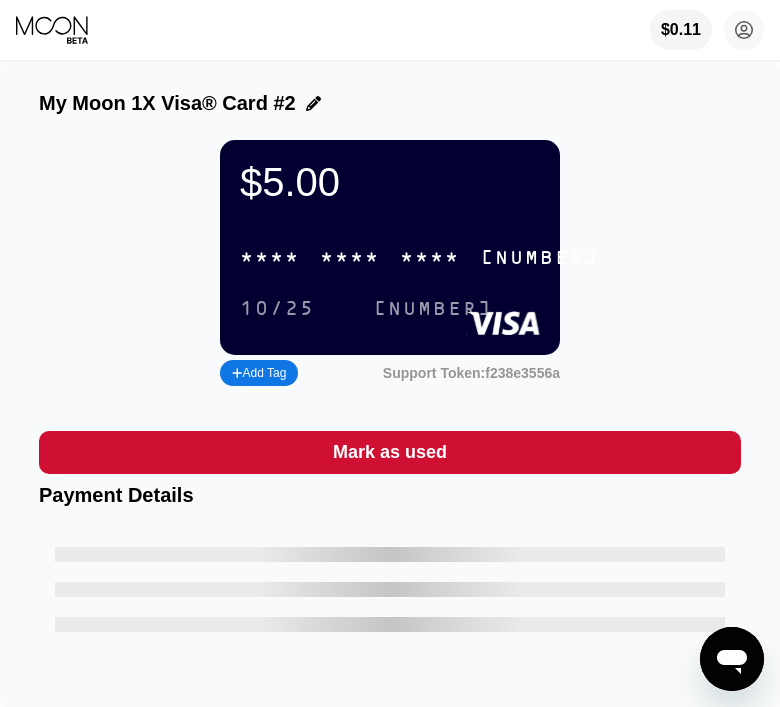 scroll, scrollTop: 22, scrollLeft: 0, axis: vertical 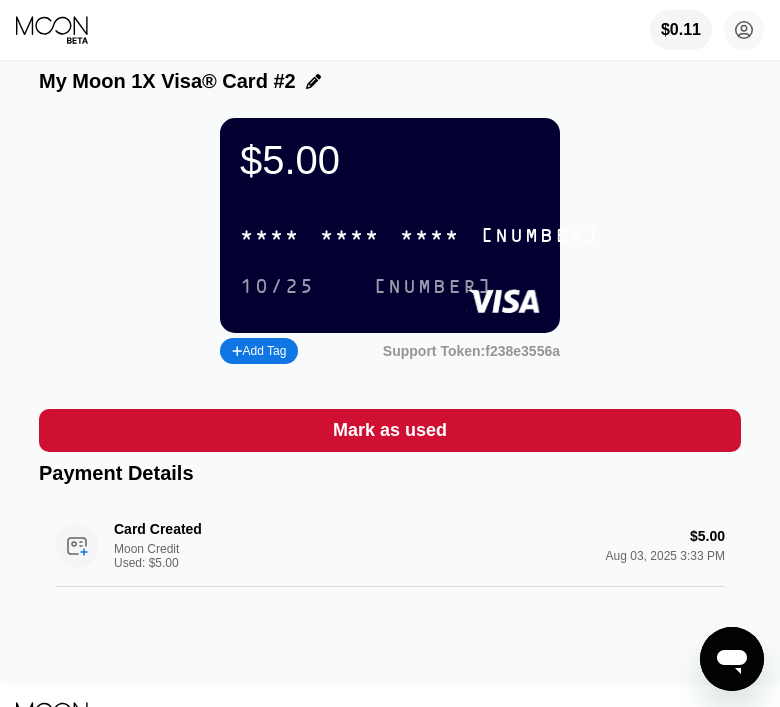 click on "* * * *" at bounding box center [430, 236] 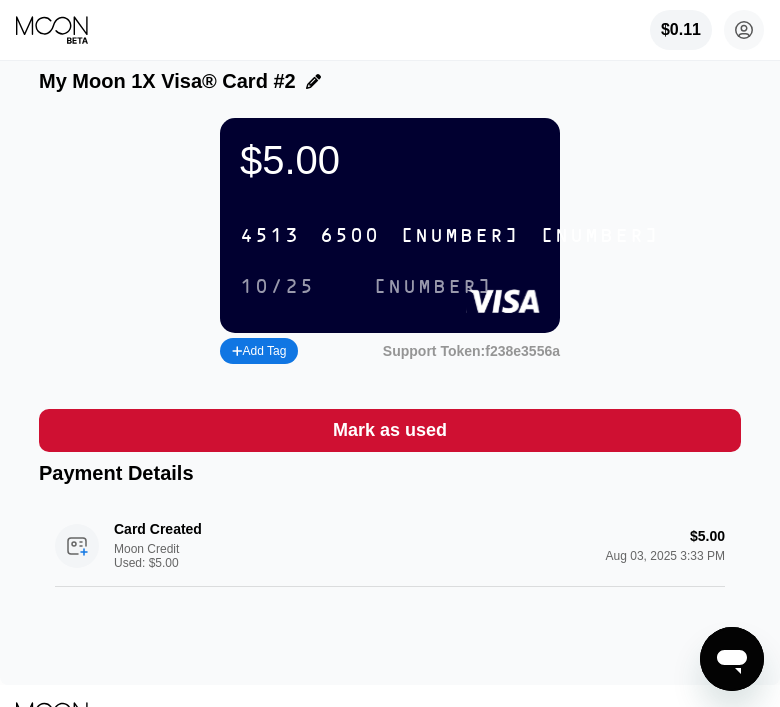 click 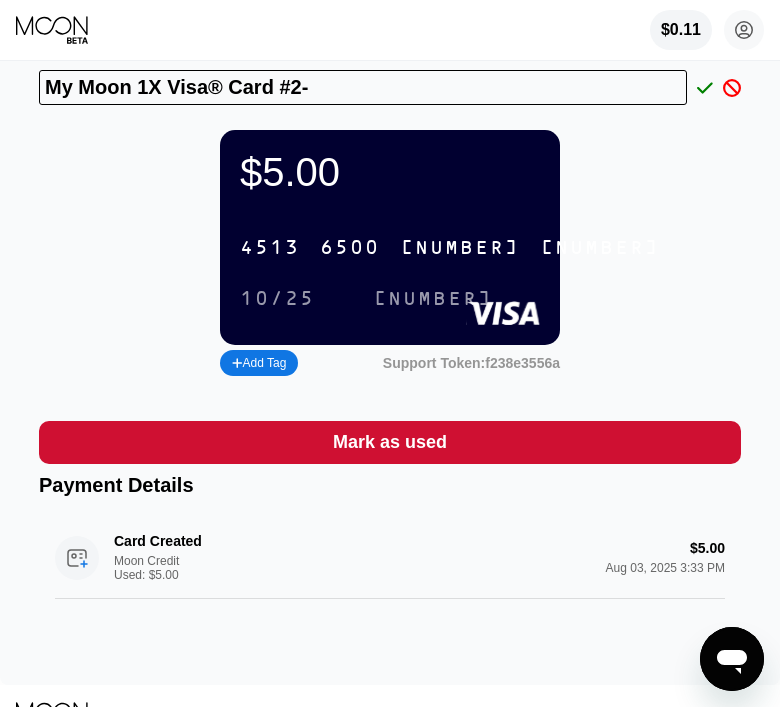 type on "My Moon 1X Visa® Card #2-" 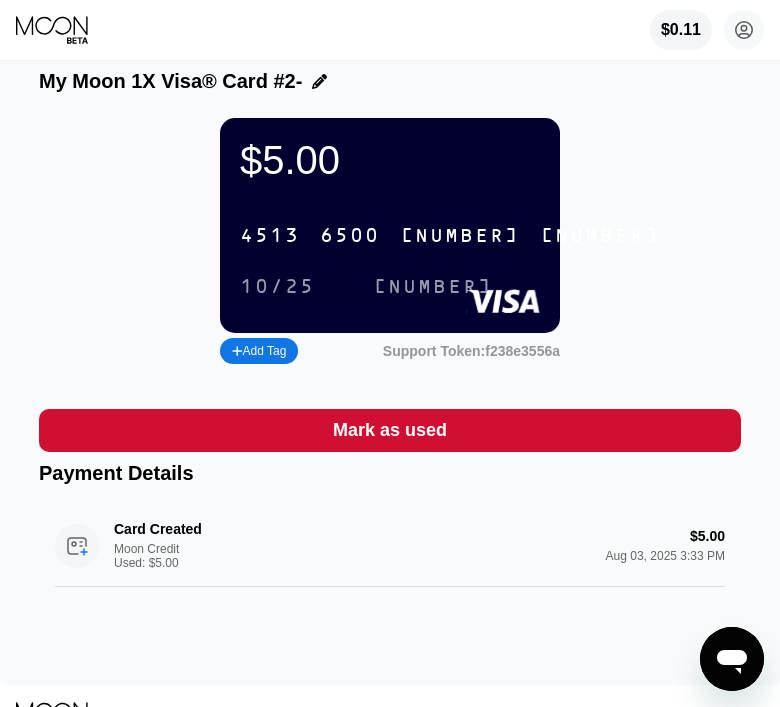click 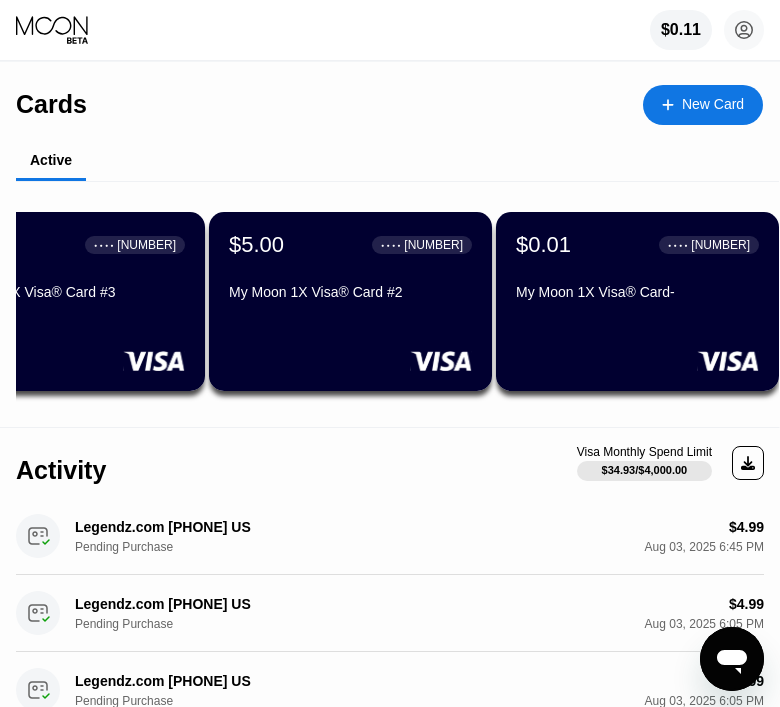 scroll, scrollTop: 0, scrollLeft: 2102, axis: horizontal 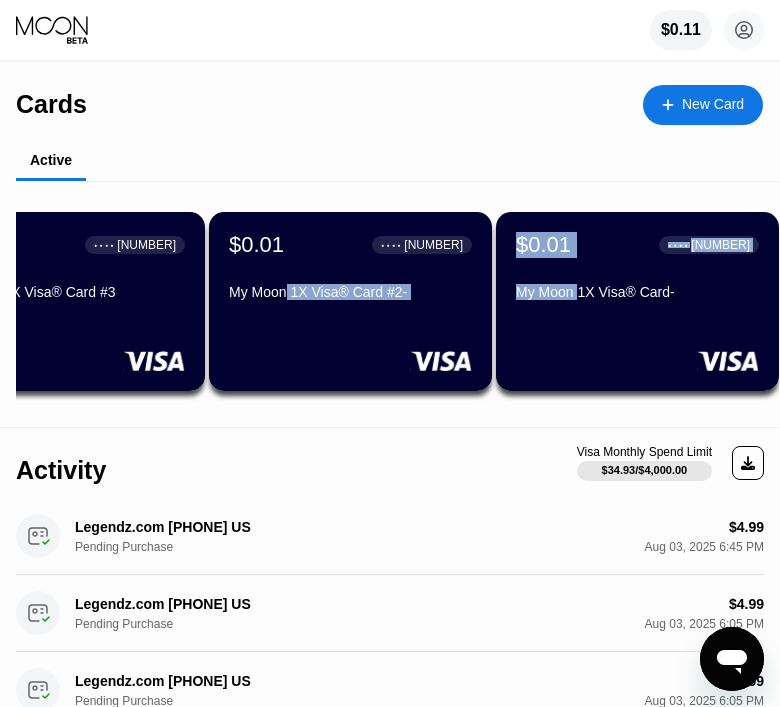 drag, startPoint x: 287, startPoint y: 285, endPoint x: 579, endPoint y: 295, distance: 292.17117 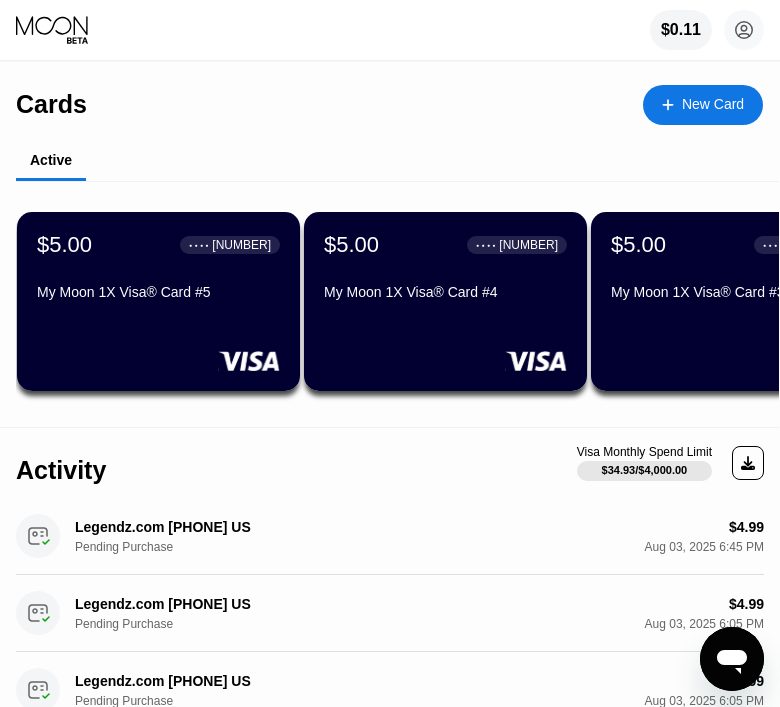 scroll, scrollTop: 0, scrollLeft: 2103, axis: horizontal 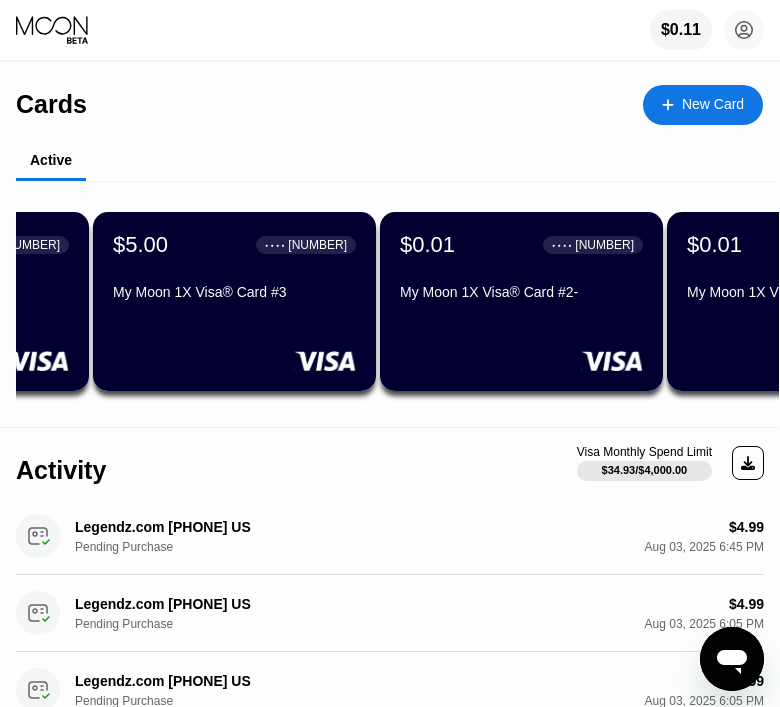 click on "$5.00 ● ● ● ● 5139 My Moon 1X Visa® Card #3" at bounding box center [234, 301] 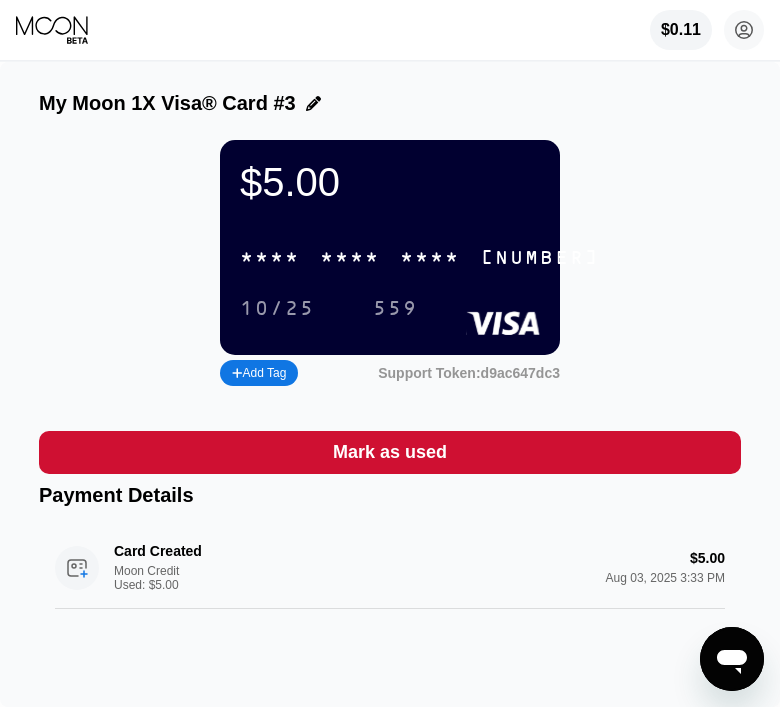 click on "* * * *" at bounding box center (430, 258) 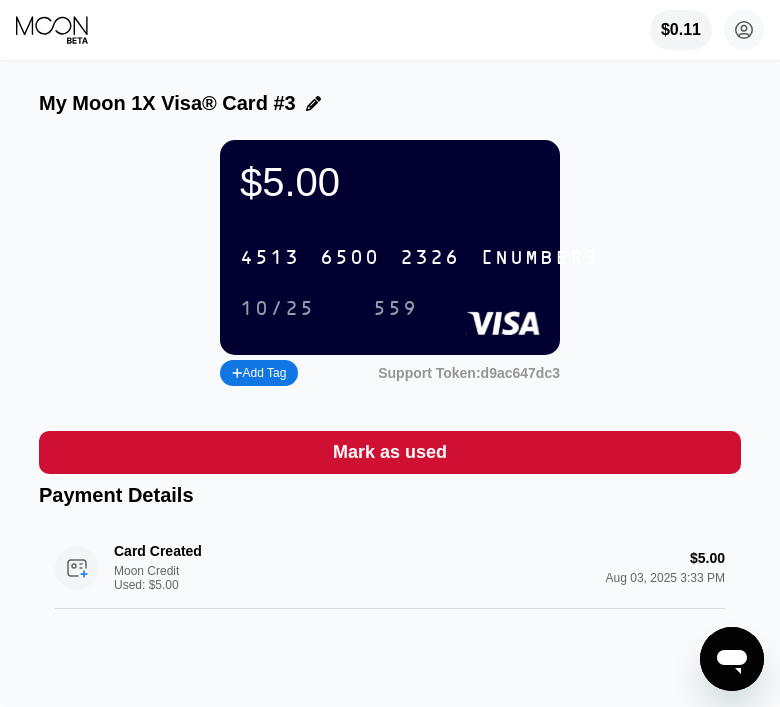 click 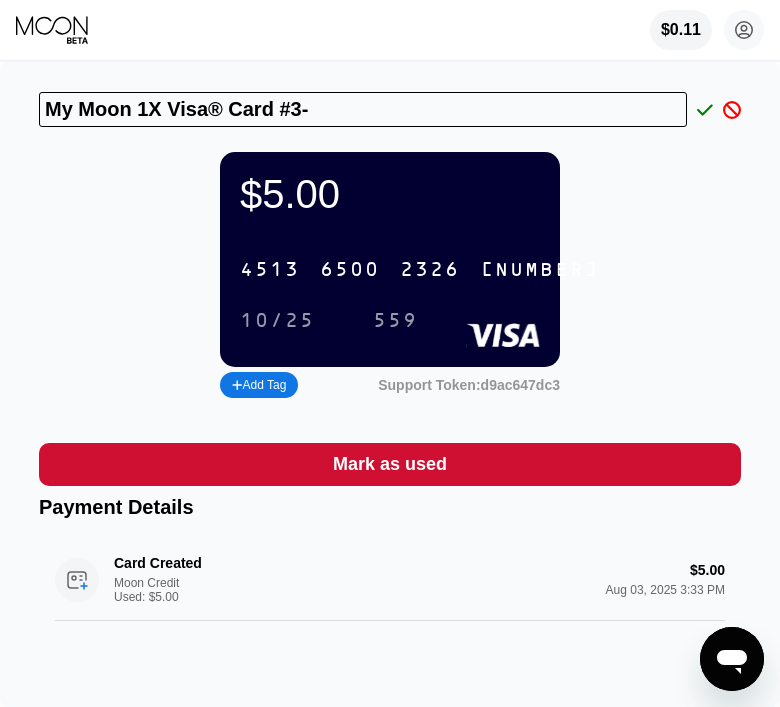 type on "My Moon 1X Visa® Card #3-" 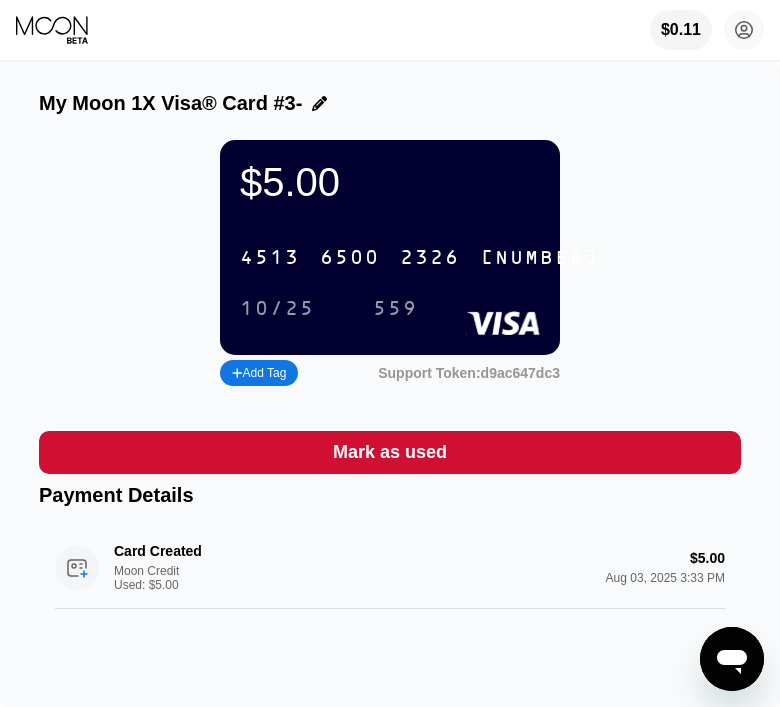 click 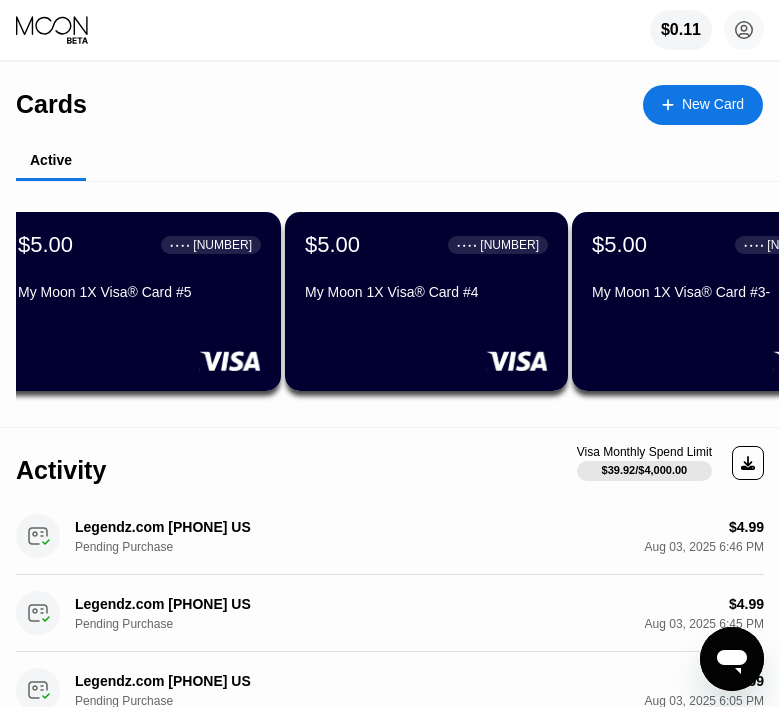 scroll, scrollTop: 0, scrollLeft: 1457, axis: horizontal 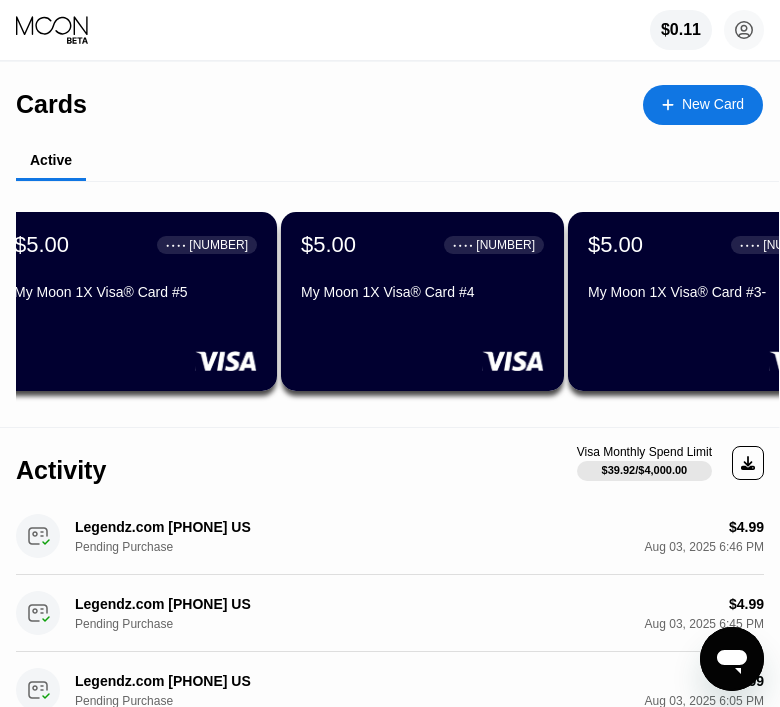 drag, startPoint x: 514, startPoint y: 285, endPoint x: 538, endPoint y: 258, distance: 36.124783 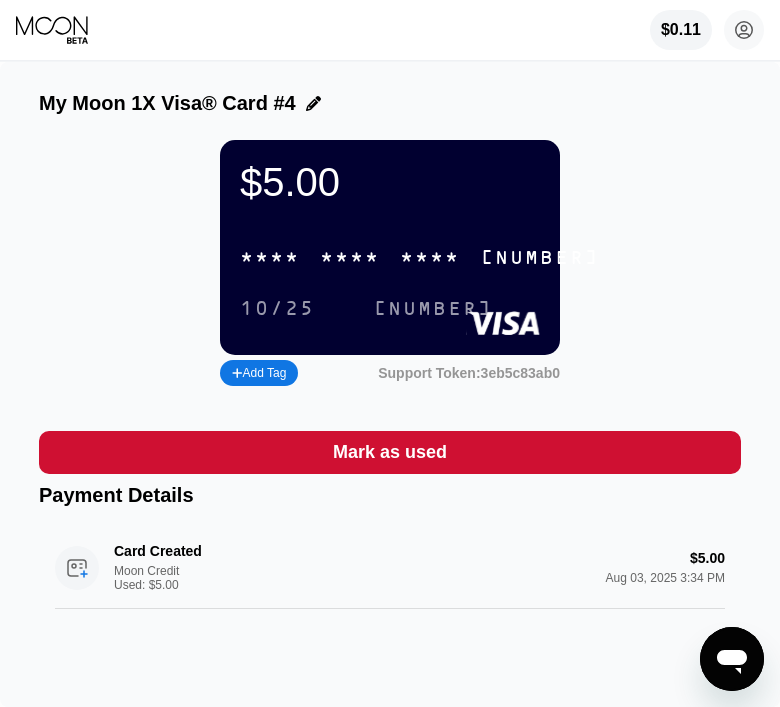click on "* * * * * * * * * * * * 4741" at bounding box center (420, 257) 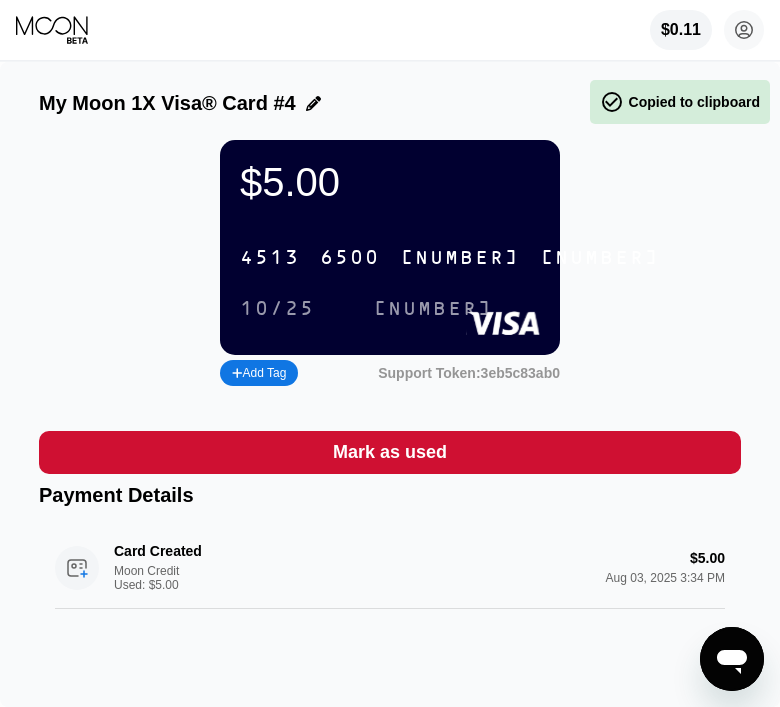 click on "4513 6500 2444 4741" at bounding box center [450, 257] 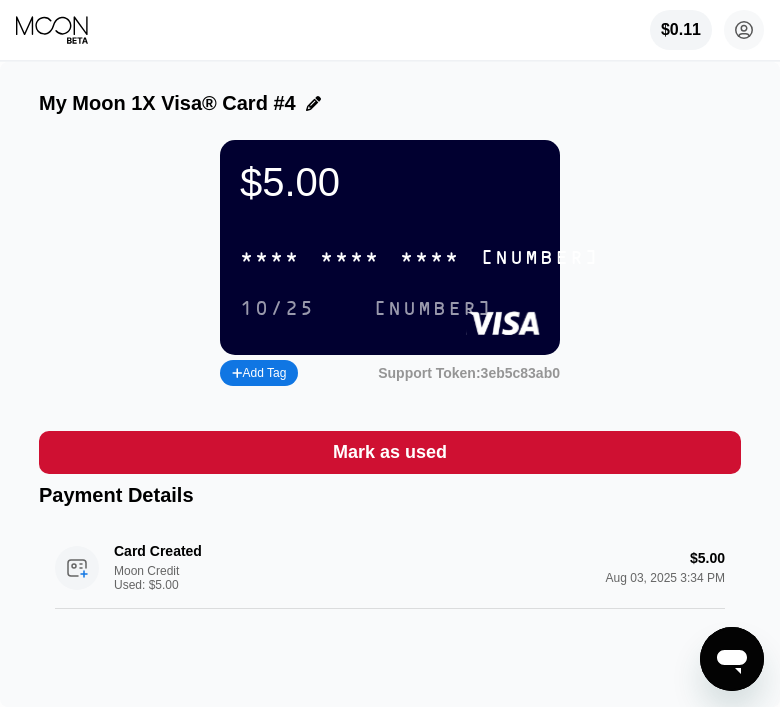 click on "* * * *" at bounding box center (350, 258) 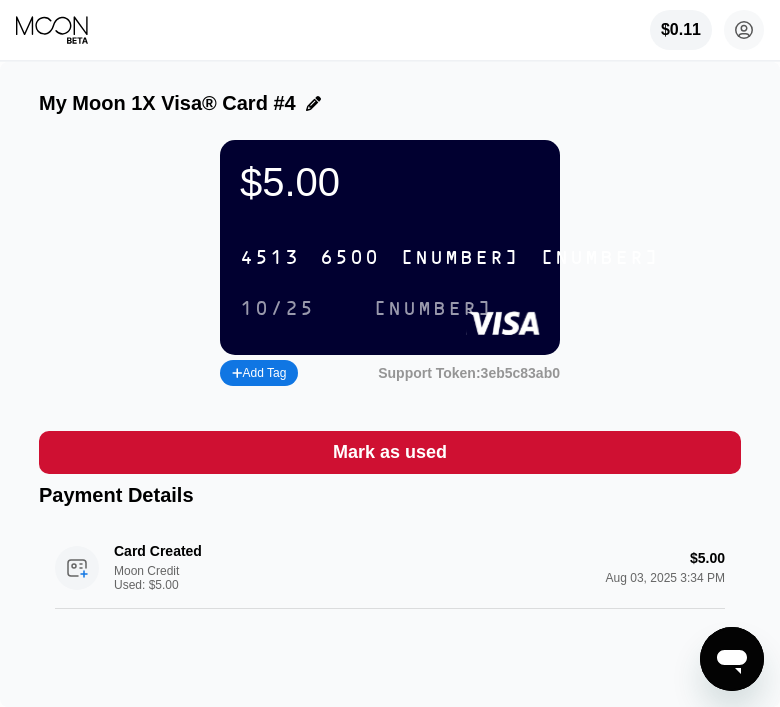 click 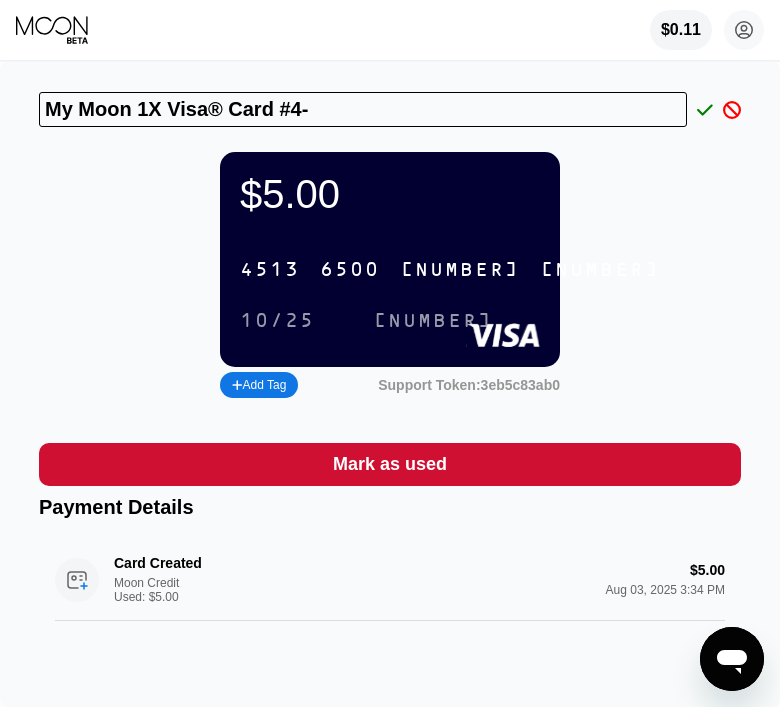 type on "My Moon 1X Visa® Card #4-" 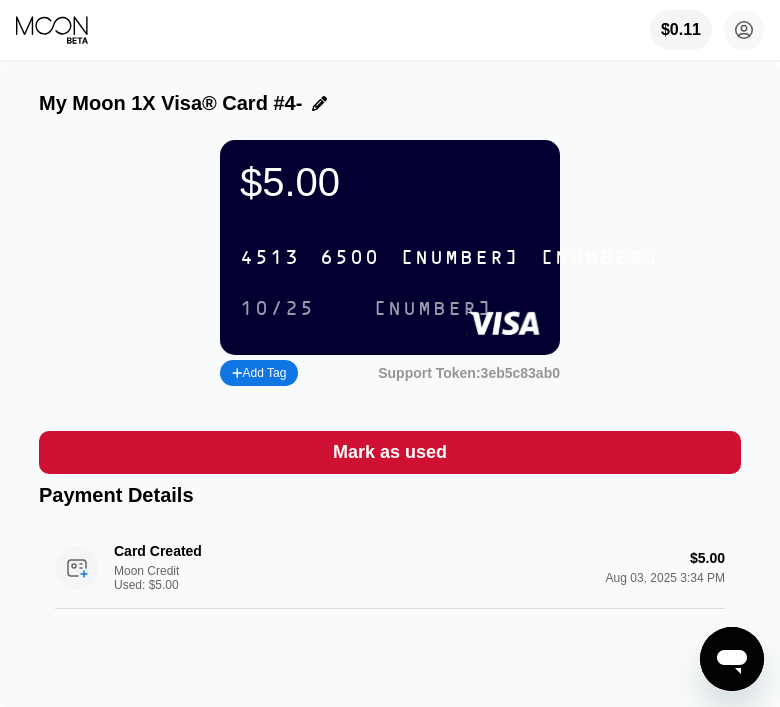 click 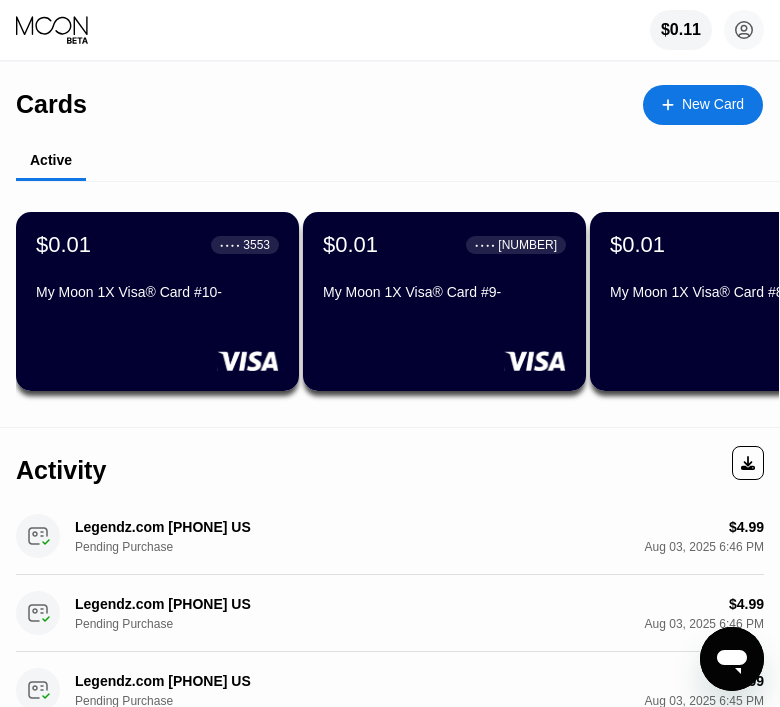 scroll, scrollTop: 0, scrollLeft: 218, axis: horizontal 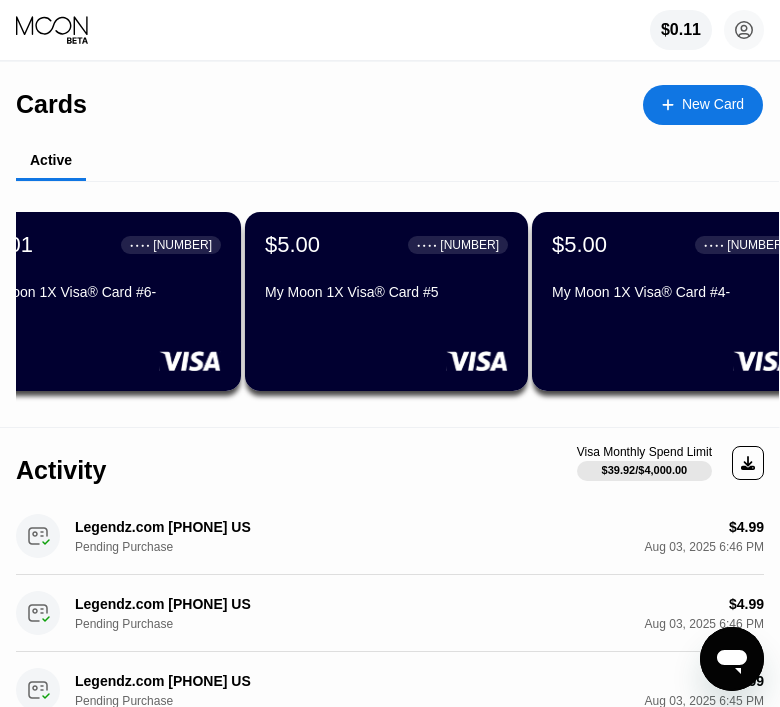 drag, startPoint x: 435, startPoint y: 305, endPoint x: 530, endPoint y: 283, distance: 97.5141 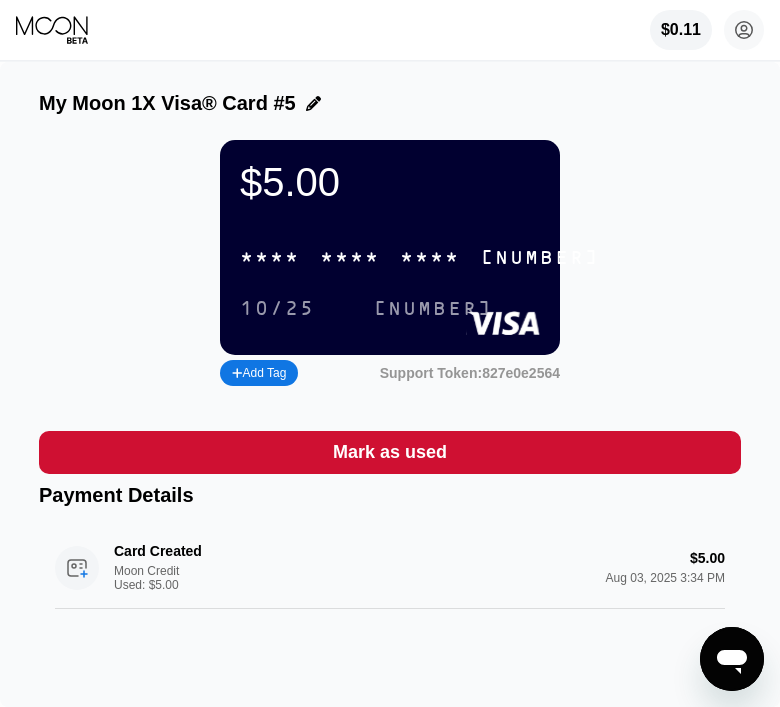 click on "* * * *" at bounding box center (430, 258) 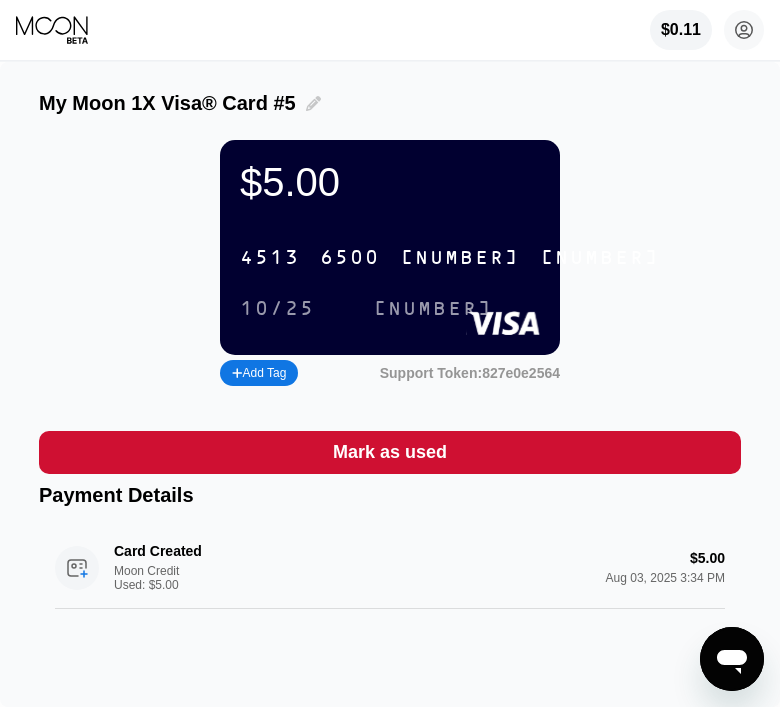 click 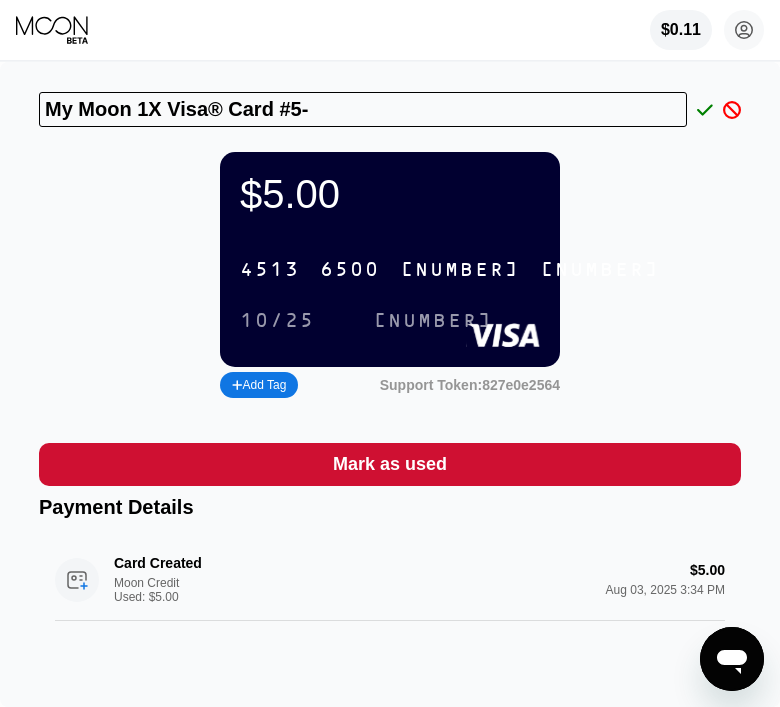 type on "My Moon 1X Visa® Card #5-" 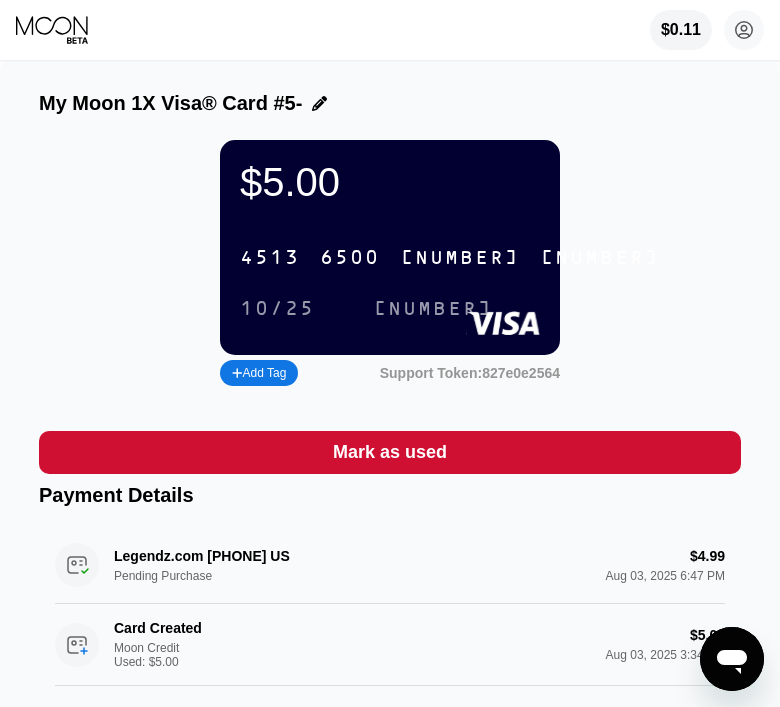 drag, startPoint x: 78, startPoint y: 26, endPoint x: 174, endPoint y: 16, distance: 96.519424 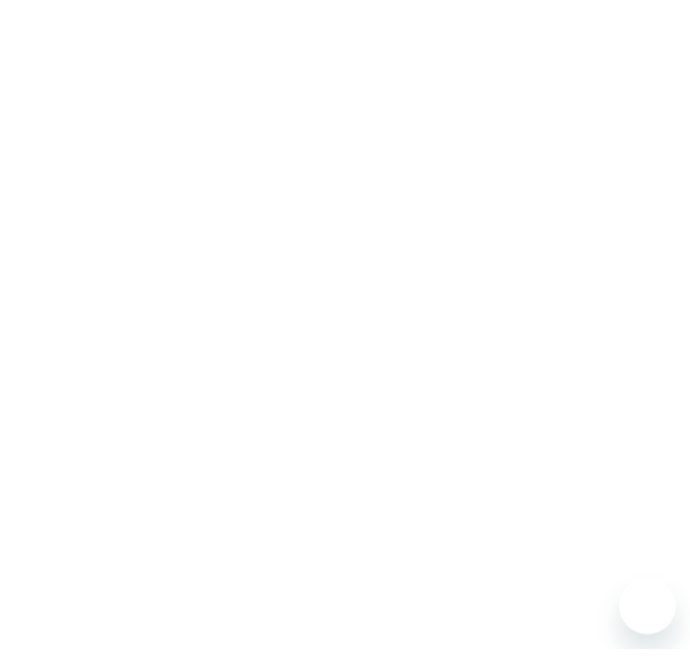 scroll, scrollTop: 0, scrollLeft: 0, axis: both 